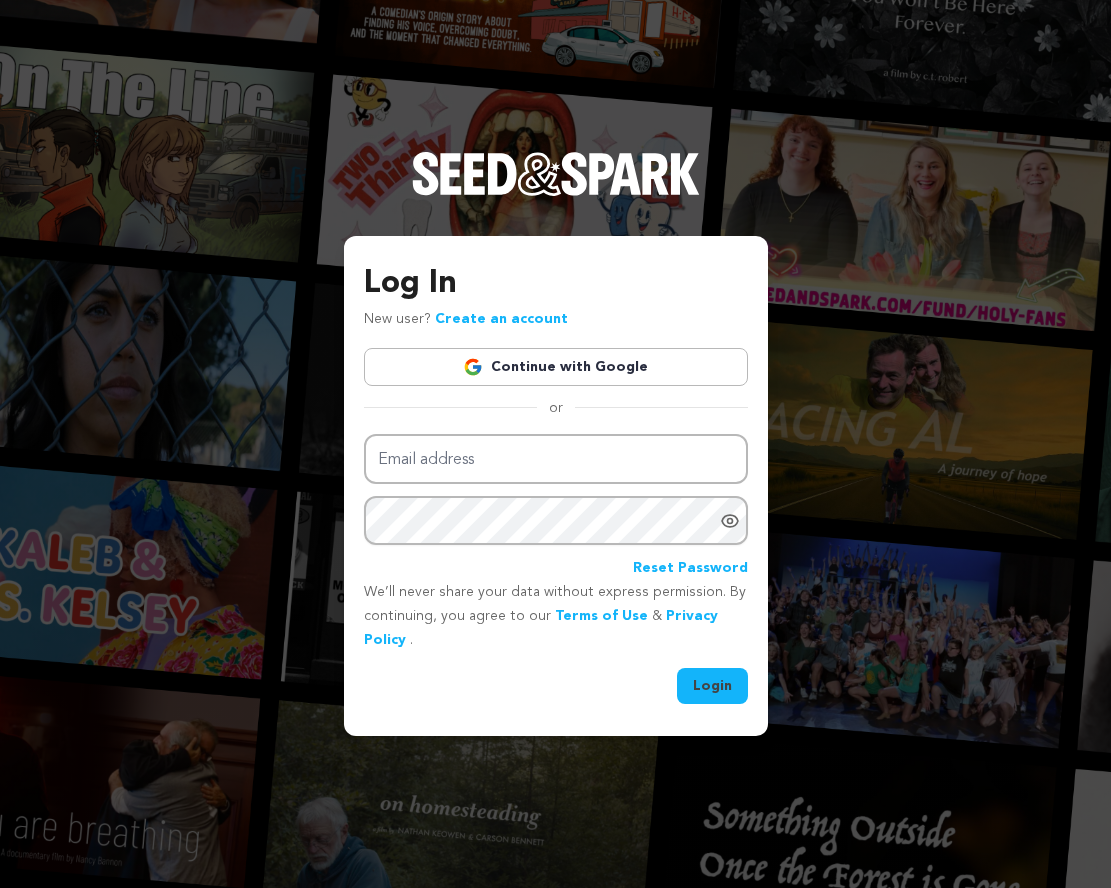scroll, scrollTop: 0, scrollLeft: 0, axis: both 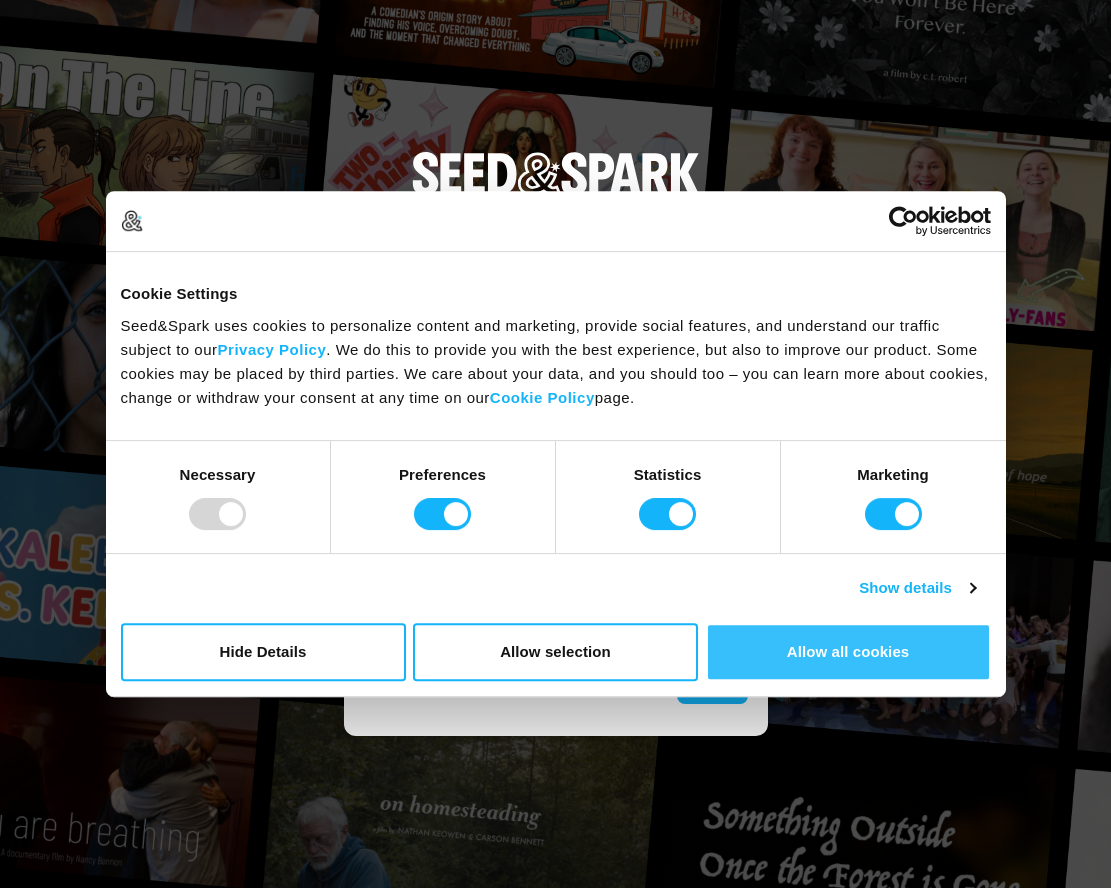 click on "Allow all cookies" at bounding box center [848, 652] 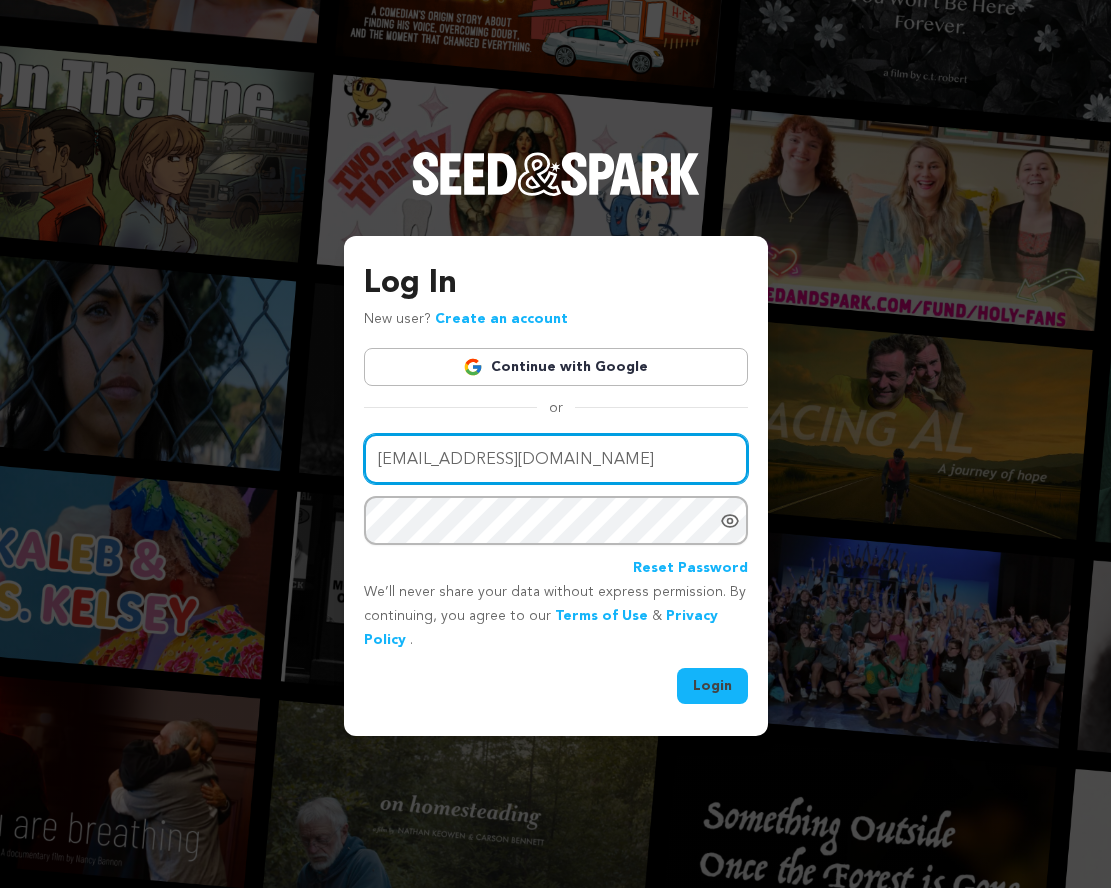 type on "robarjrossiter@aol.com" 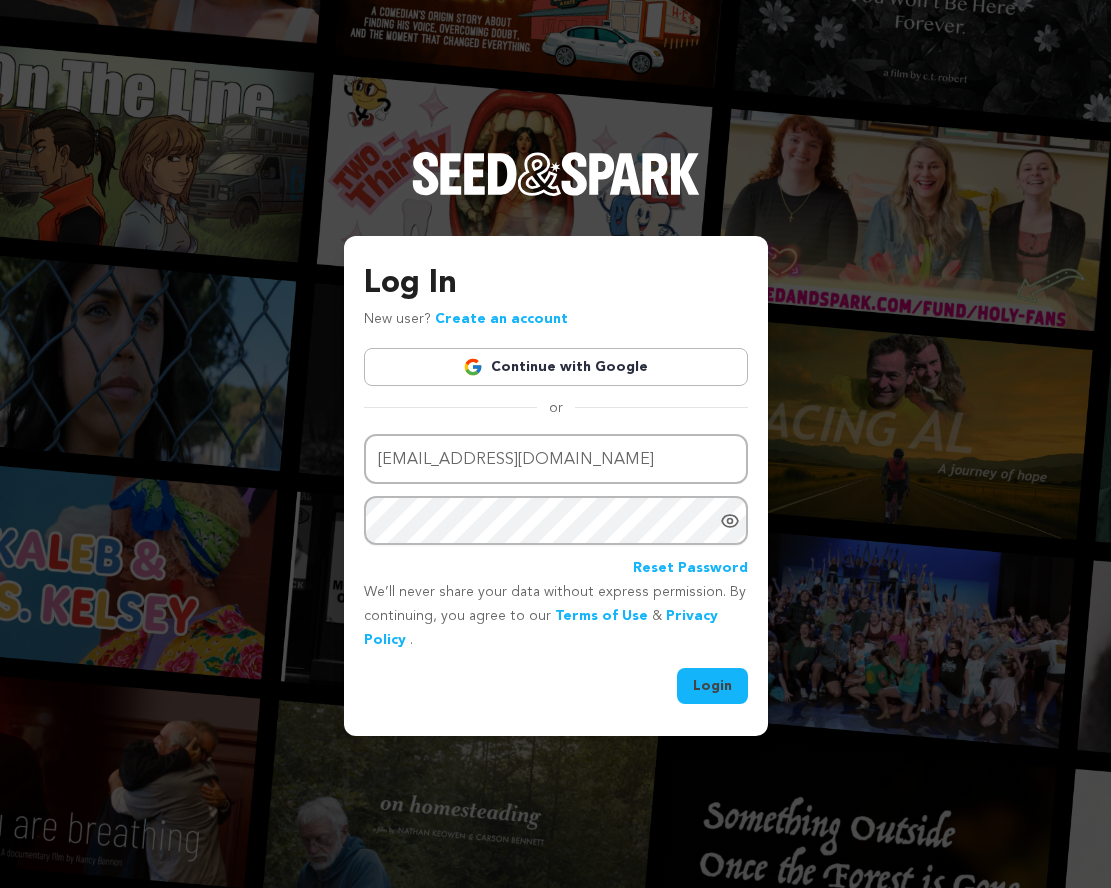 click 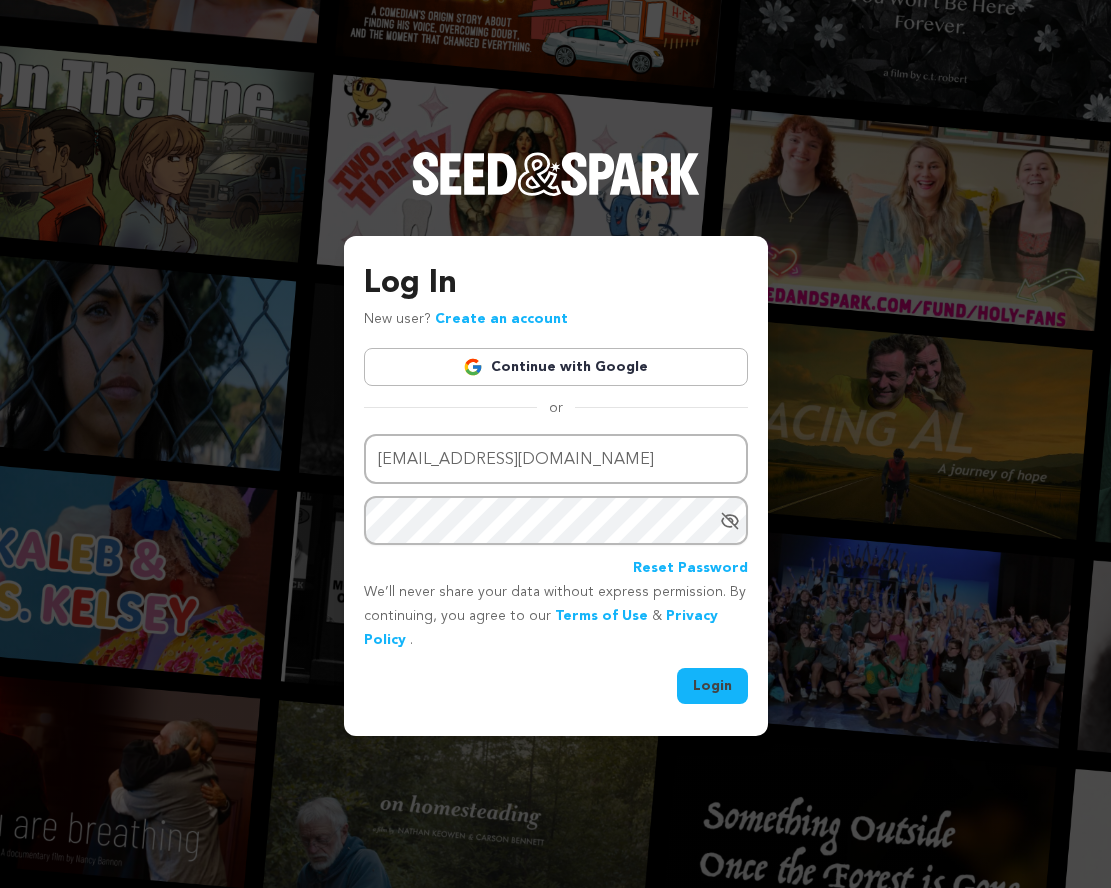 click on "Login" at bounding box center (712, 686) 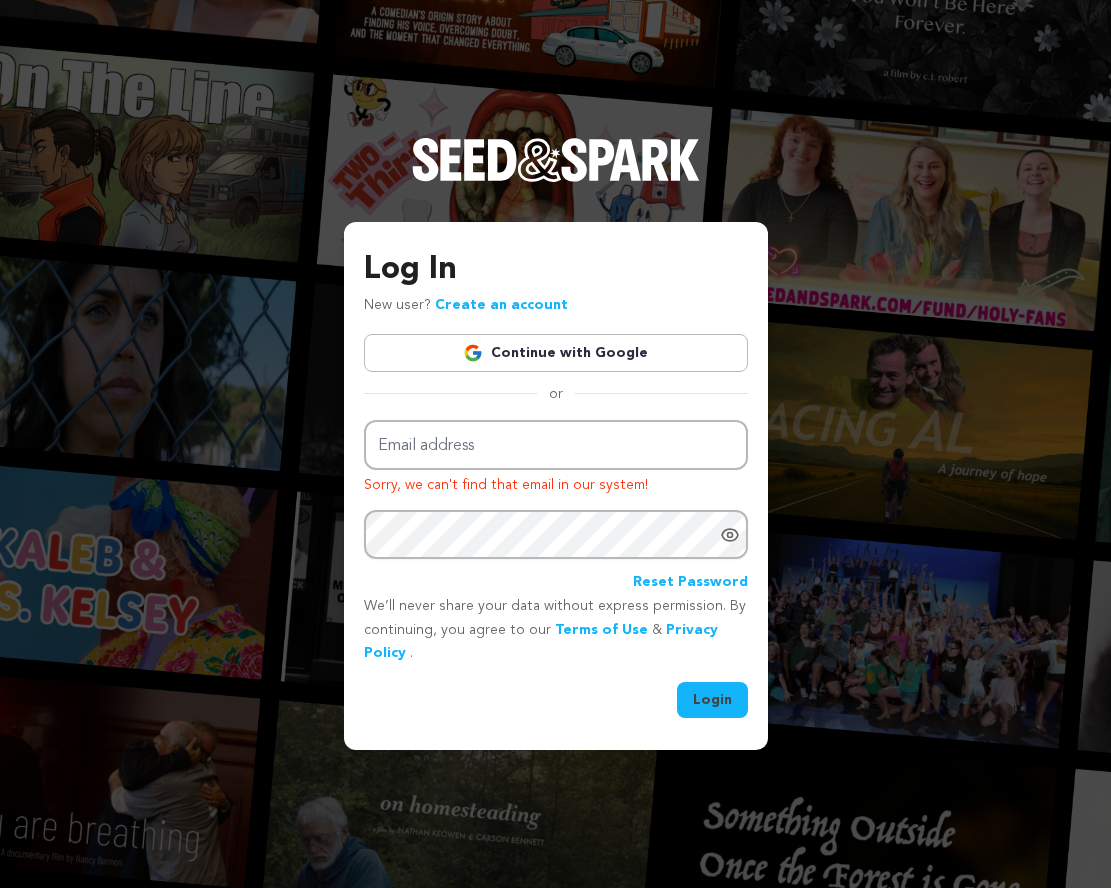 scroll, scrollTop: 0, scrollLeft: 0, axis: both 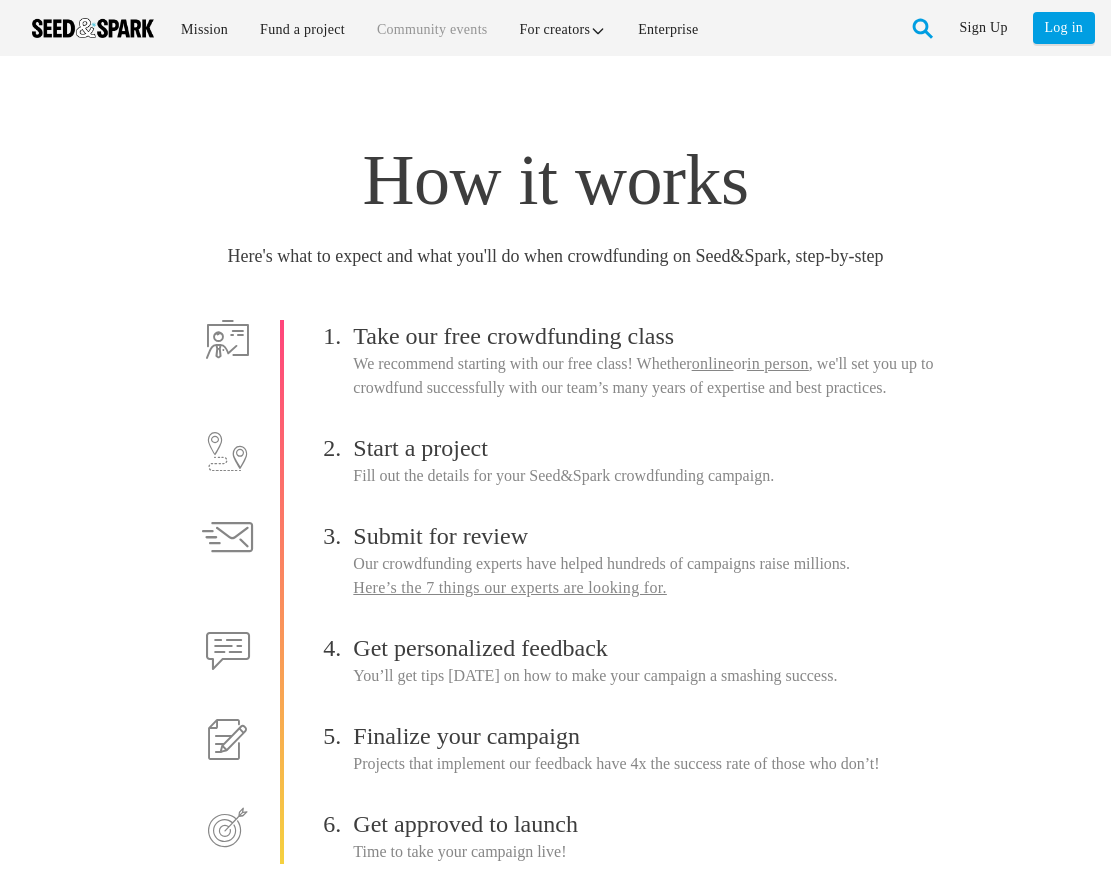 click on "Community events" at bounding box center [432, 29] 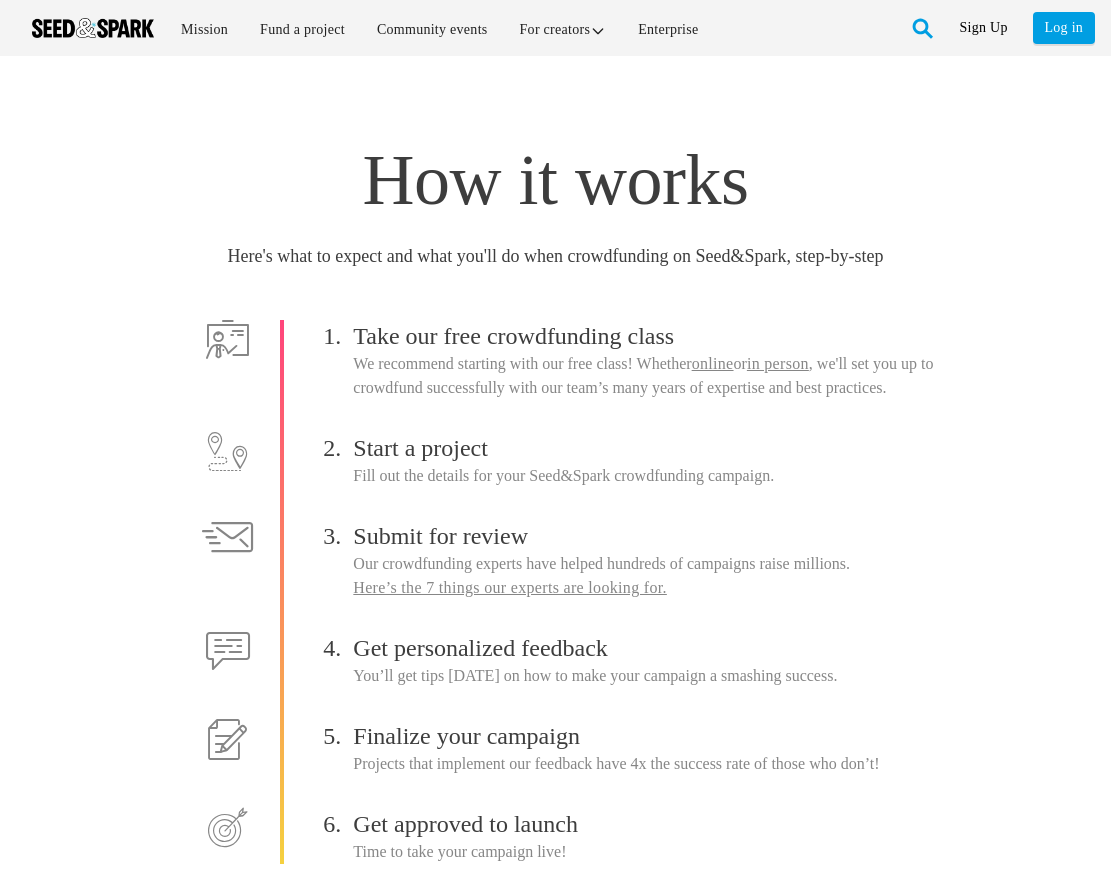 click on "Sign Up" at bounding box center (984, 28) 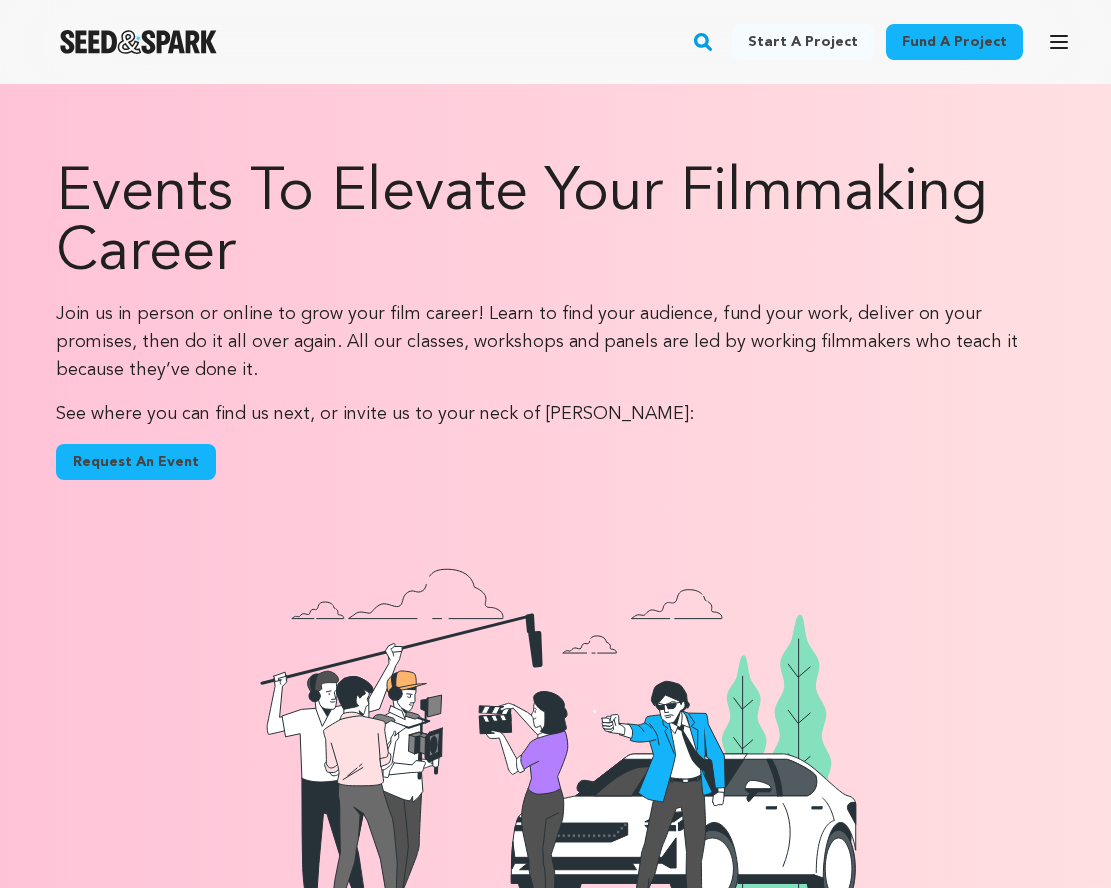 scroll, scrollTop: 8199, scrollLeft: 0, axis: vertical 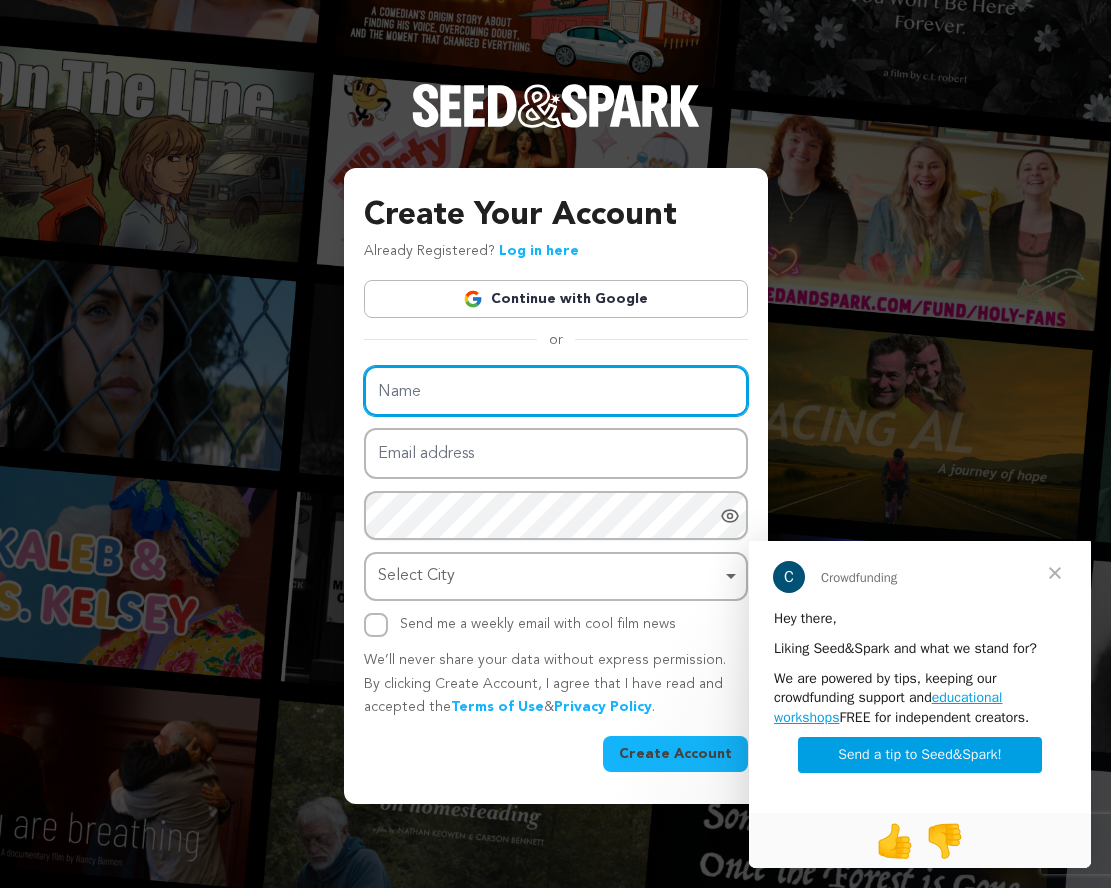 click on "Name" at bounding box center (556, 391) 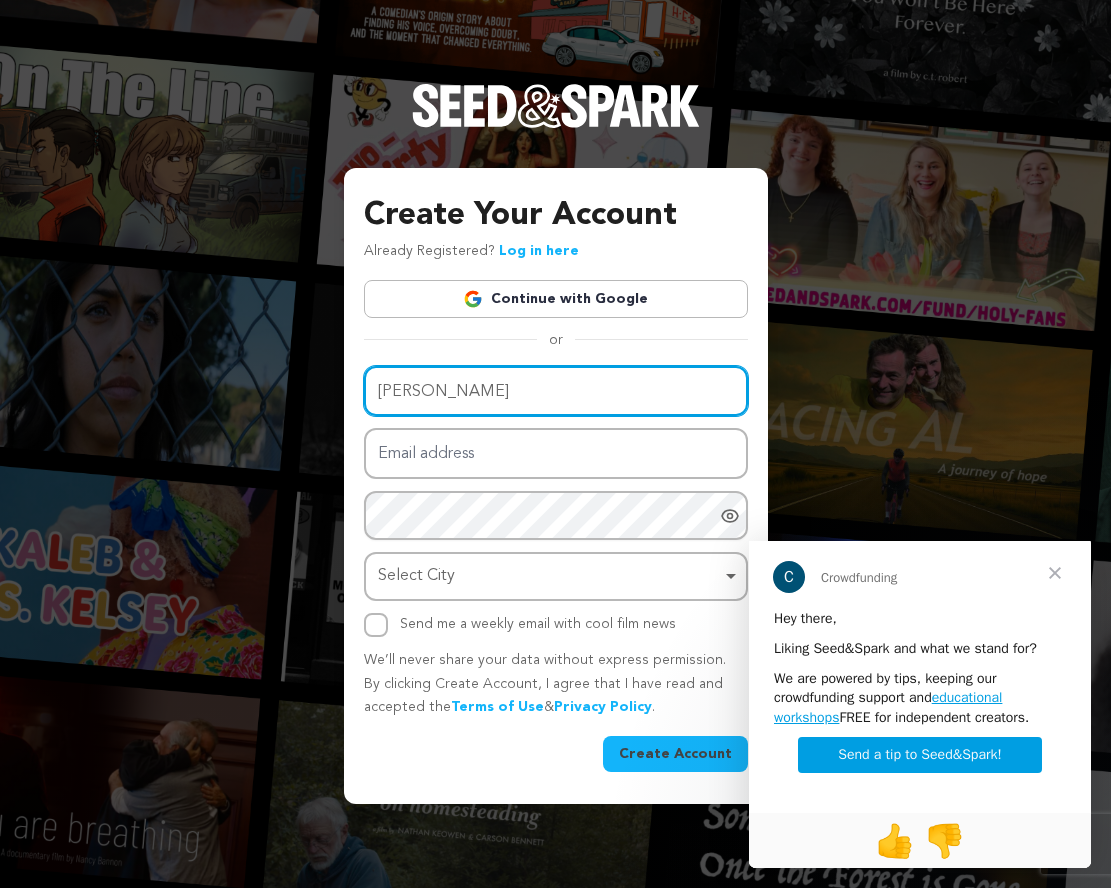 type on "lorr" 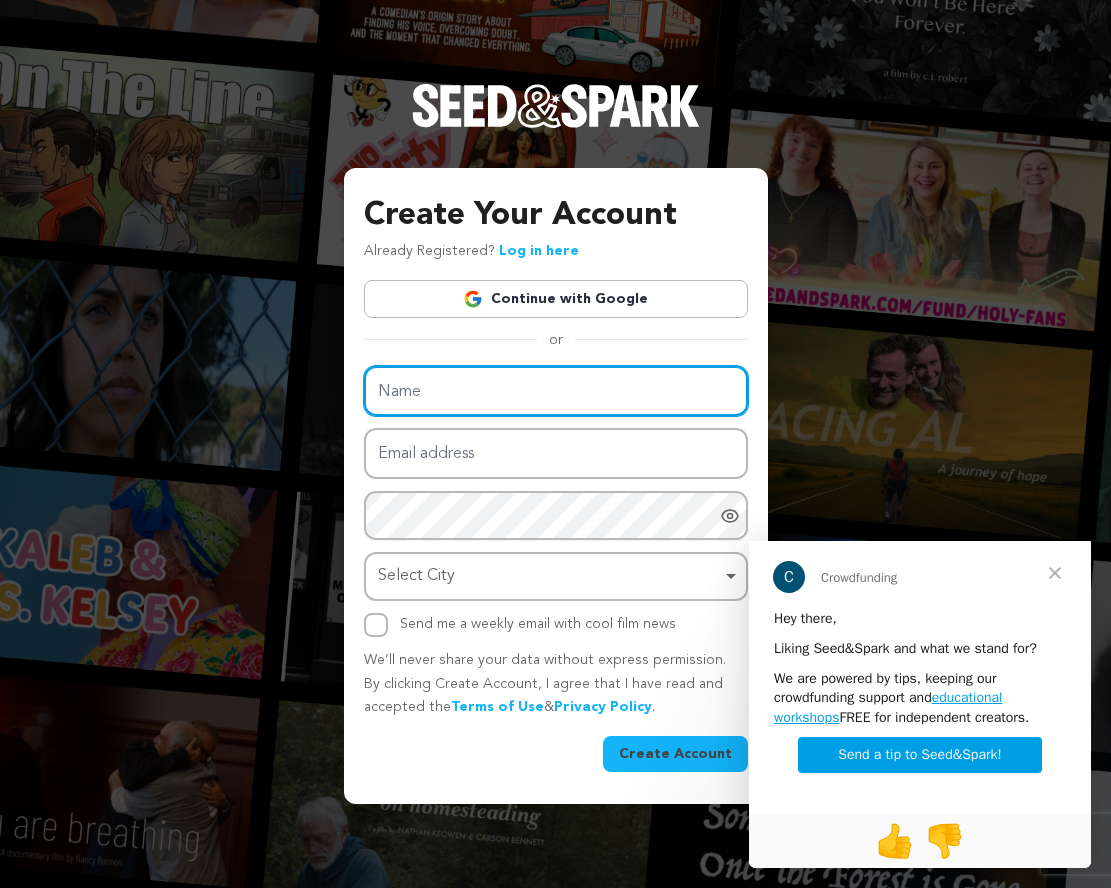 type on "Lorraine Rossiter" 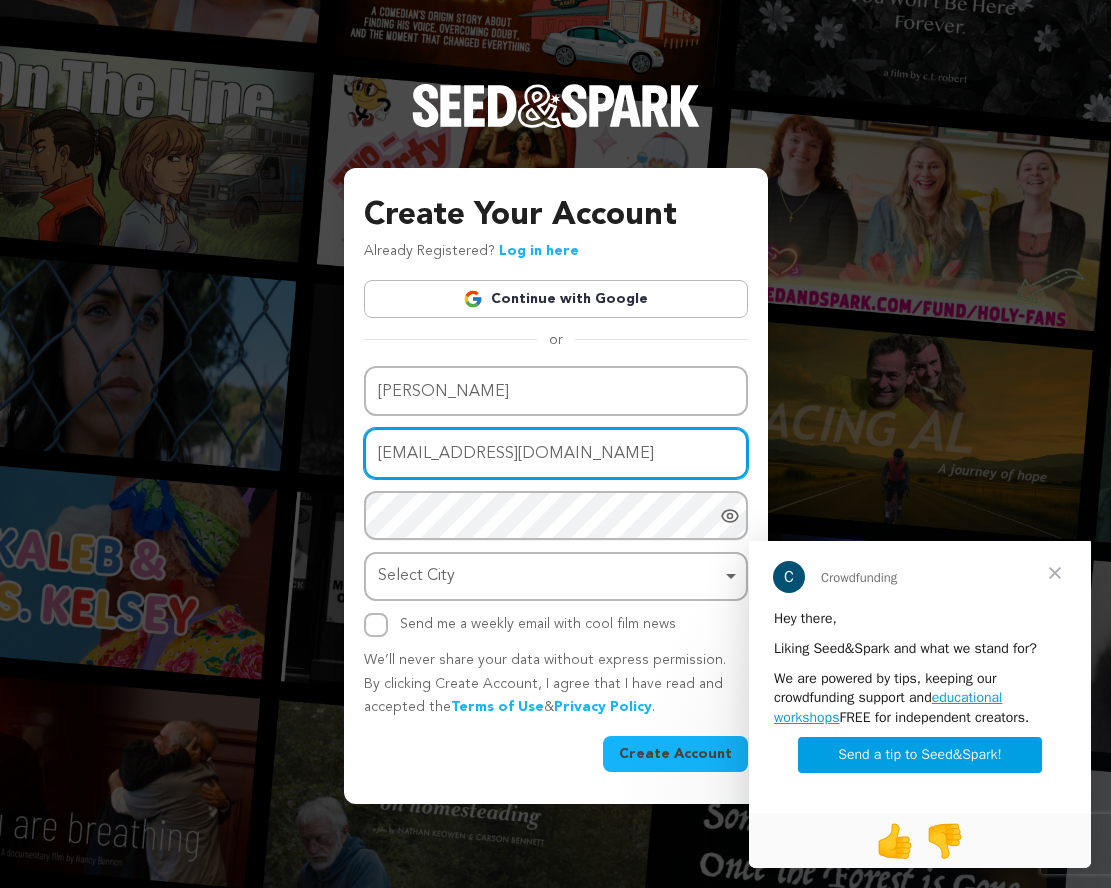 type on "lrr49@AOL.COM" 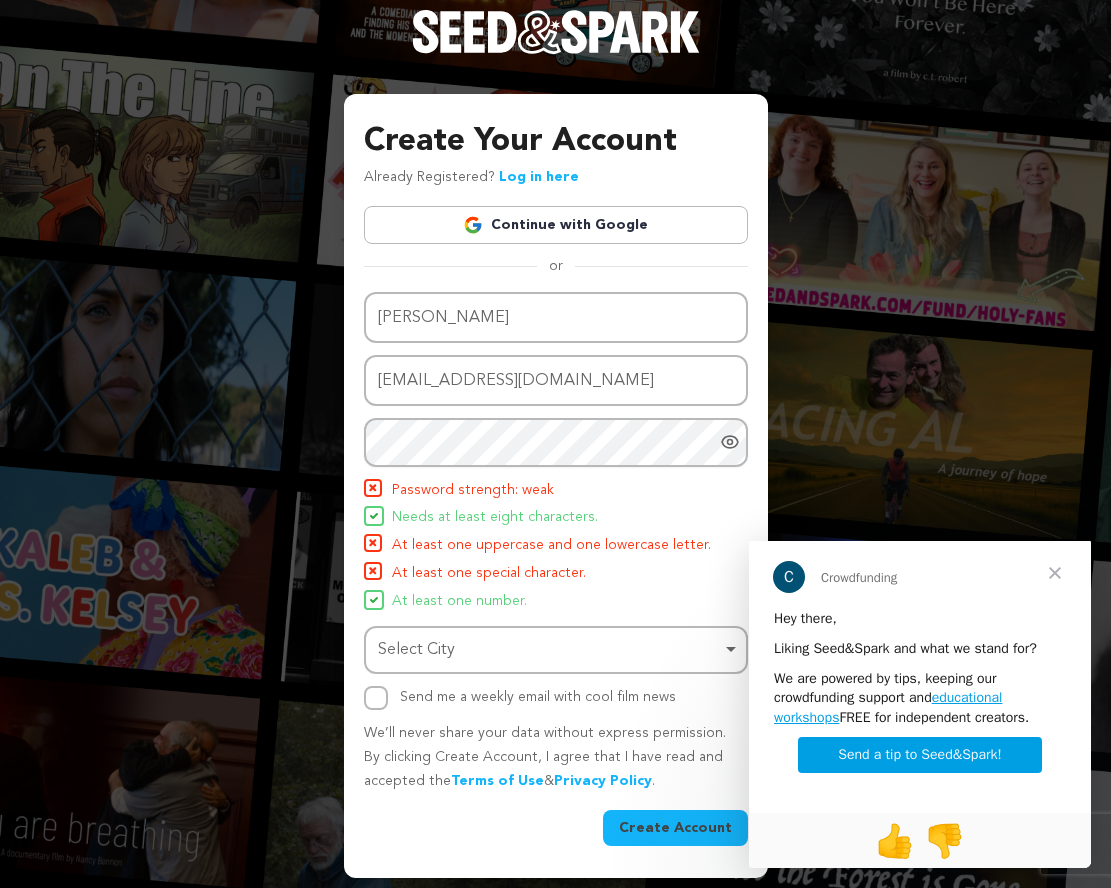 click 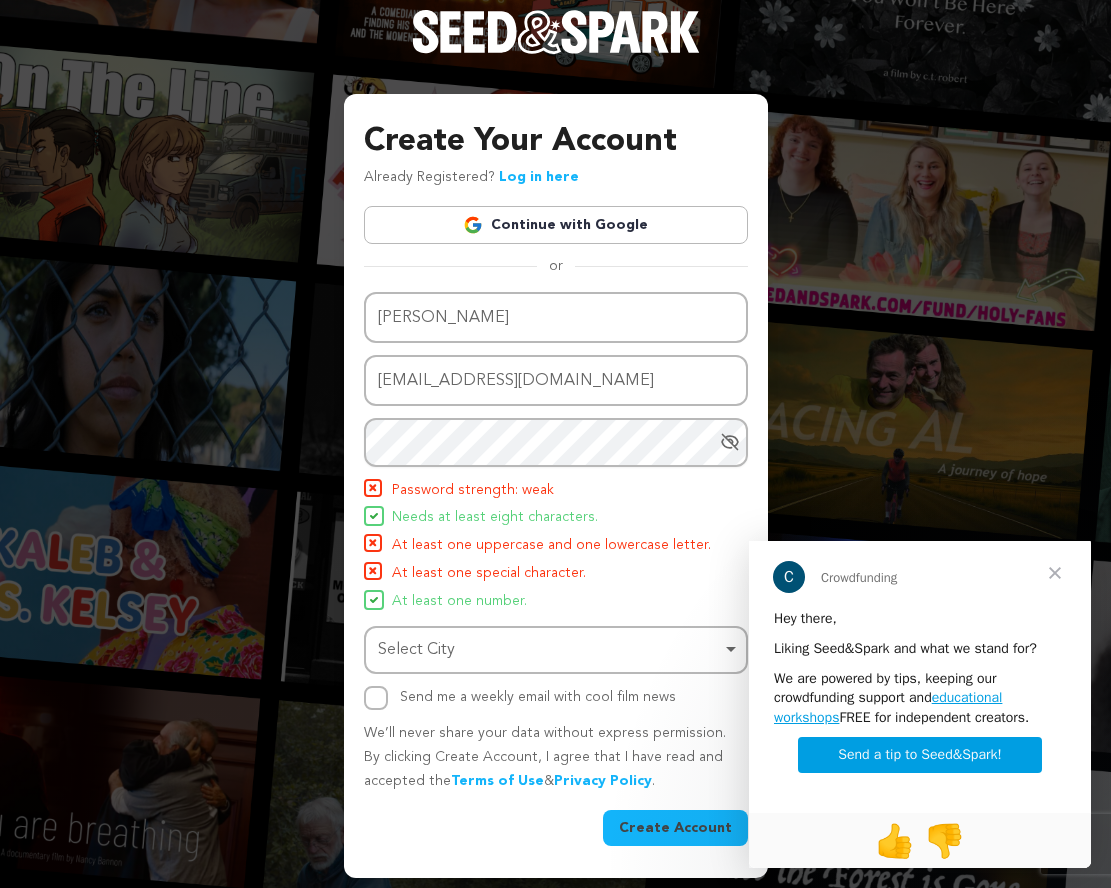click on "Select City Remove item" at bounding box center (550, 650) 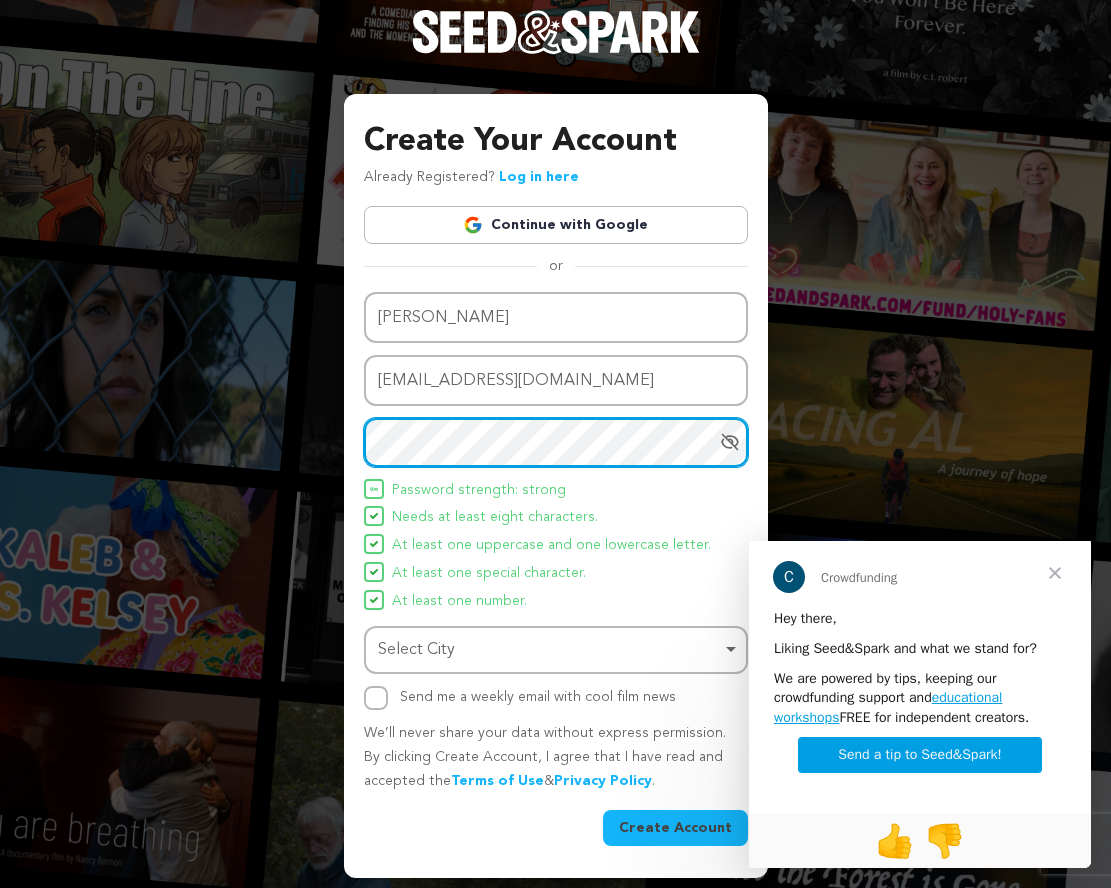 click on "Select City Remove item" at bounding box center (550, 650) 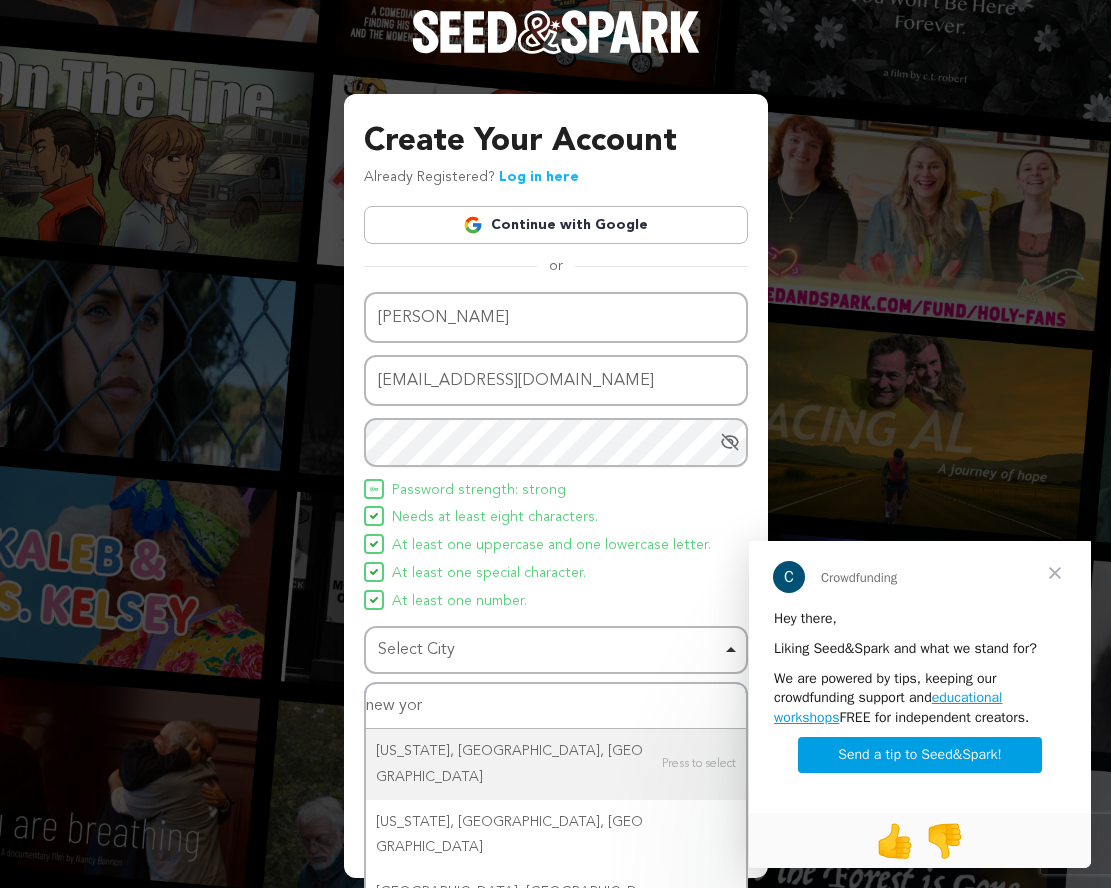 type on "new york" 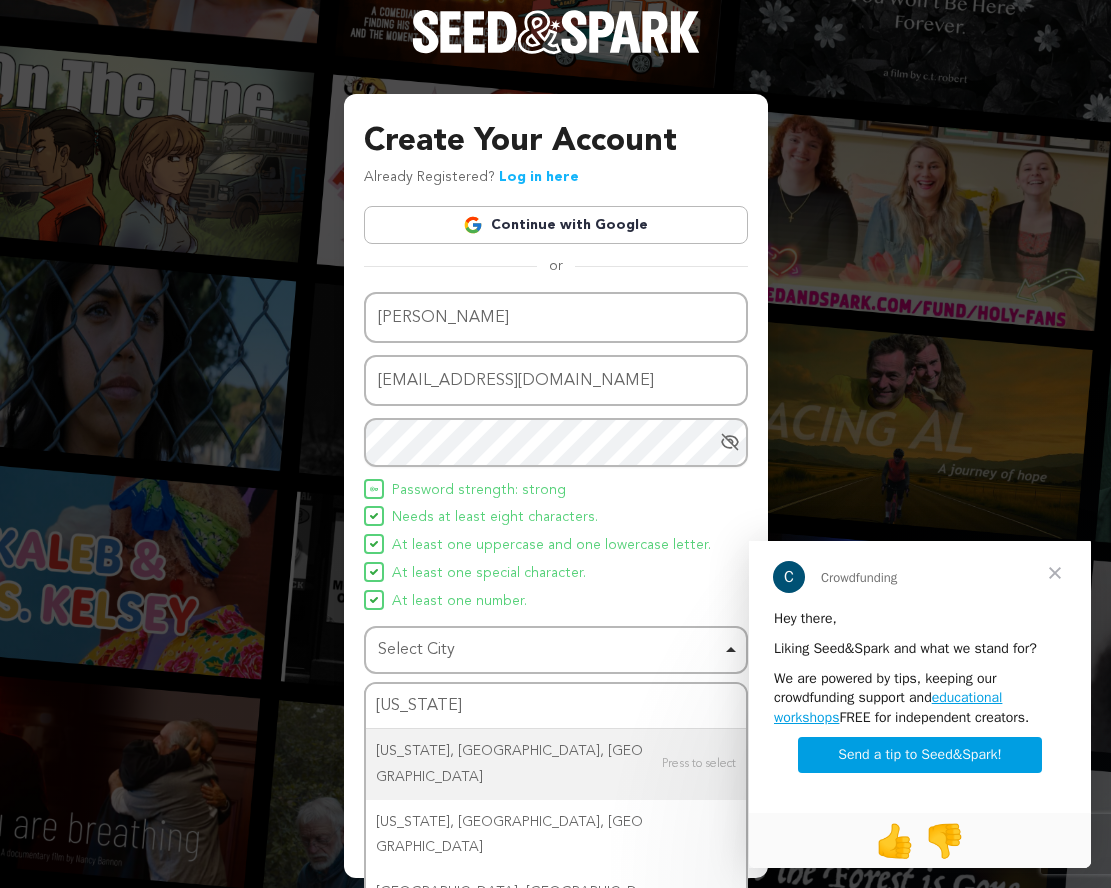 type 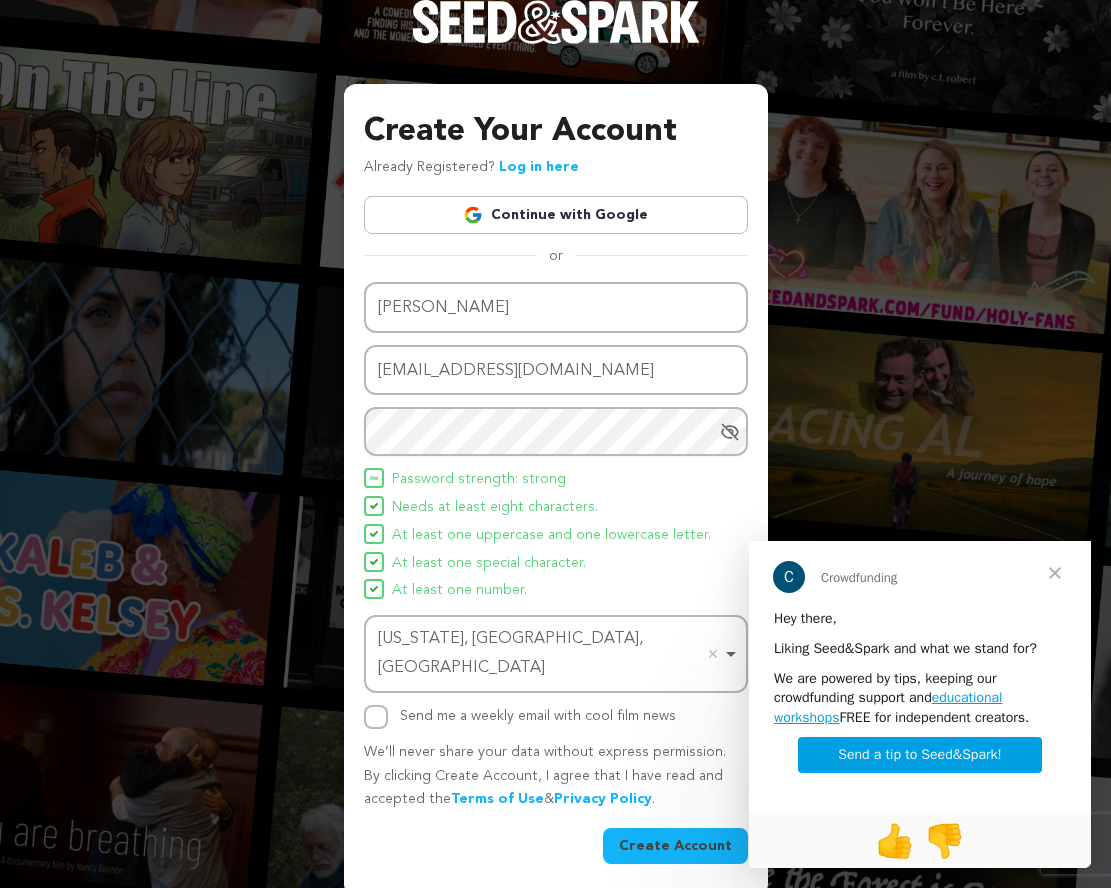 click on "Send me a weekly email with cool film news" at bounding box center [376, 717] 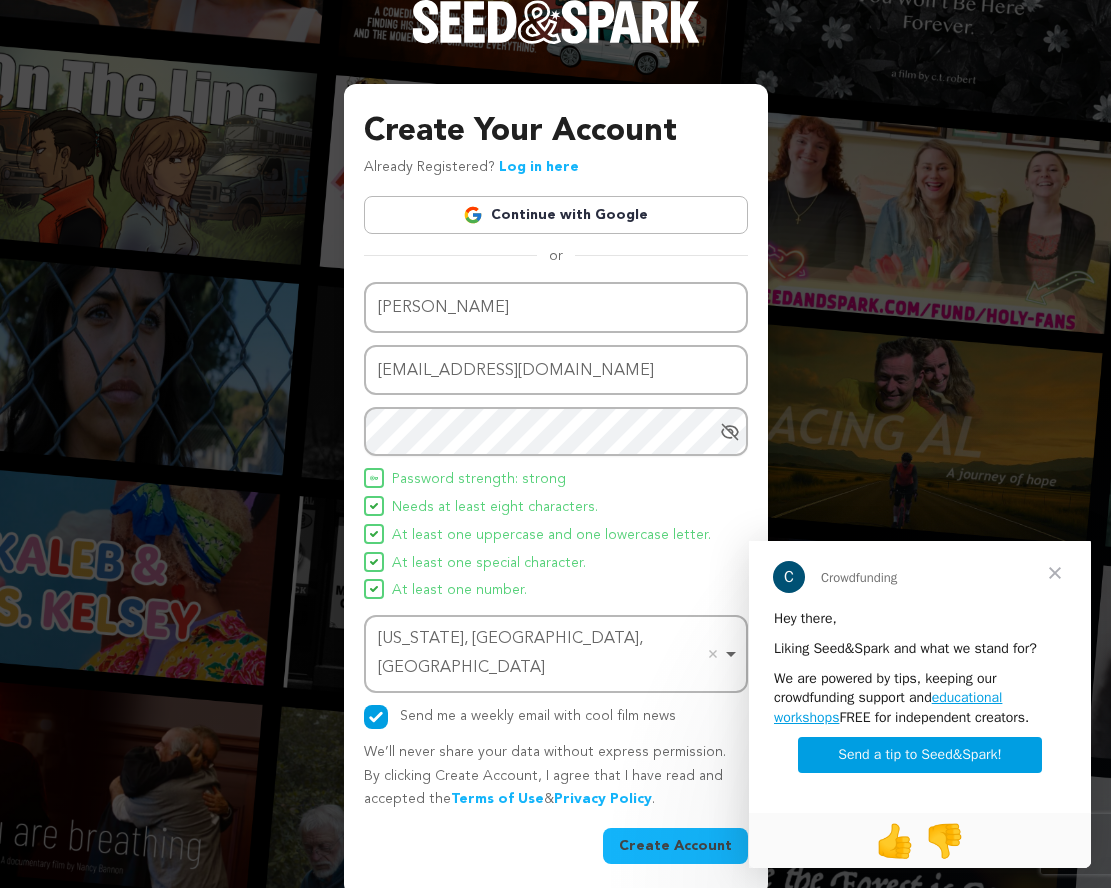 click on "Send me a weekly email with cool film news" at bounding box center [376, 717] 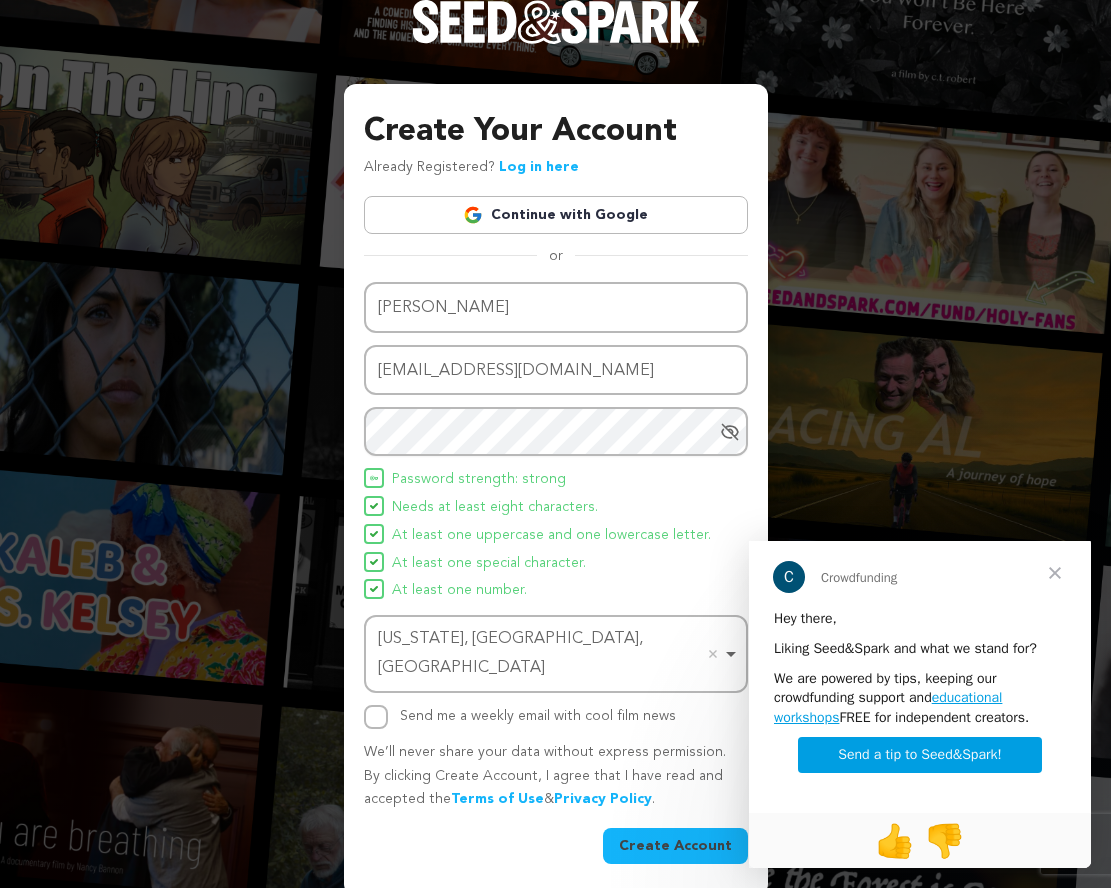 click on "Create Account" at bounding box center [675, 846] 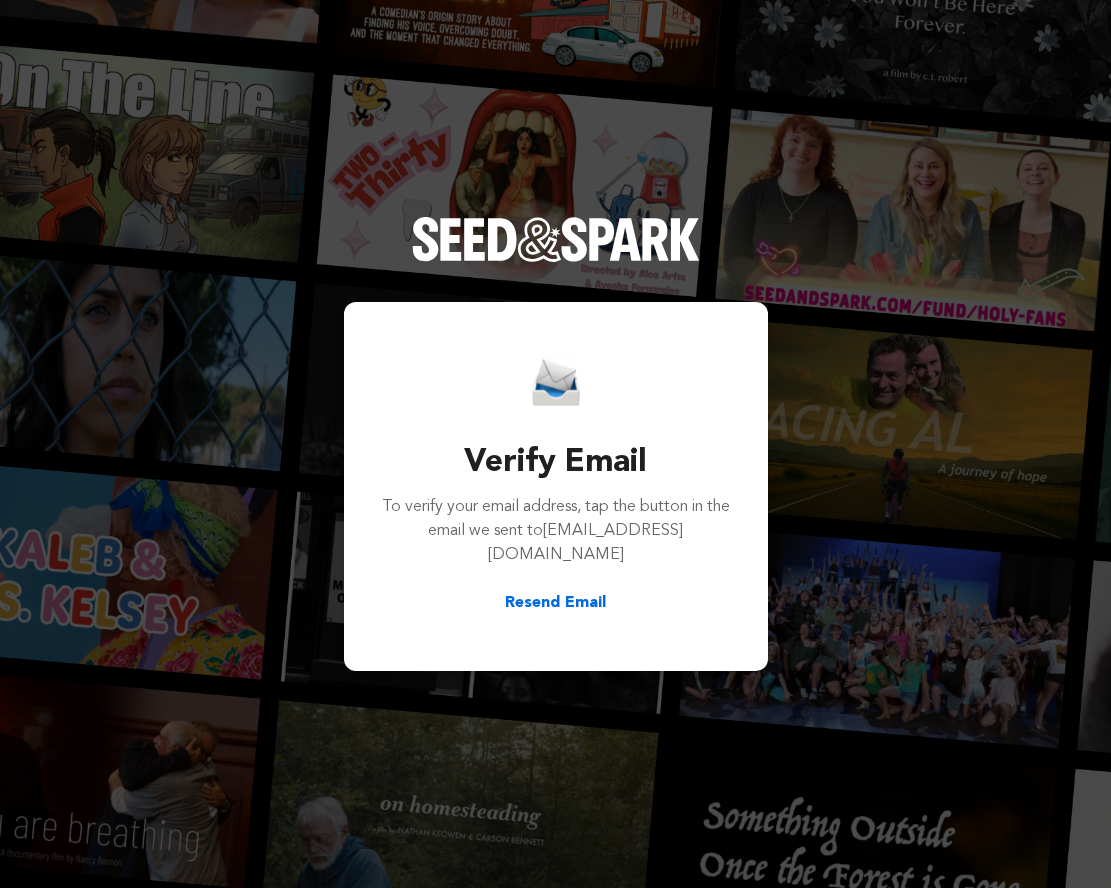scroll, scrollTop: 0, scrollLeft: 0, axis: both 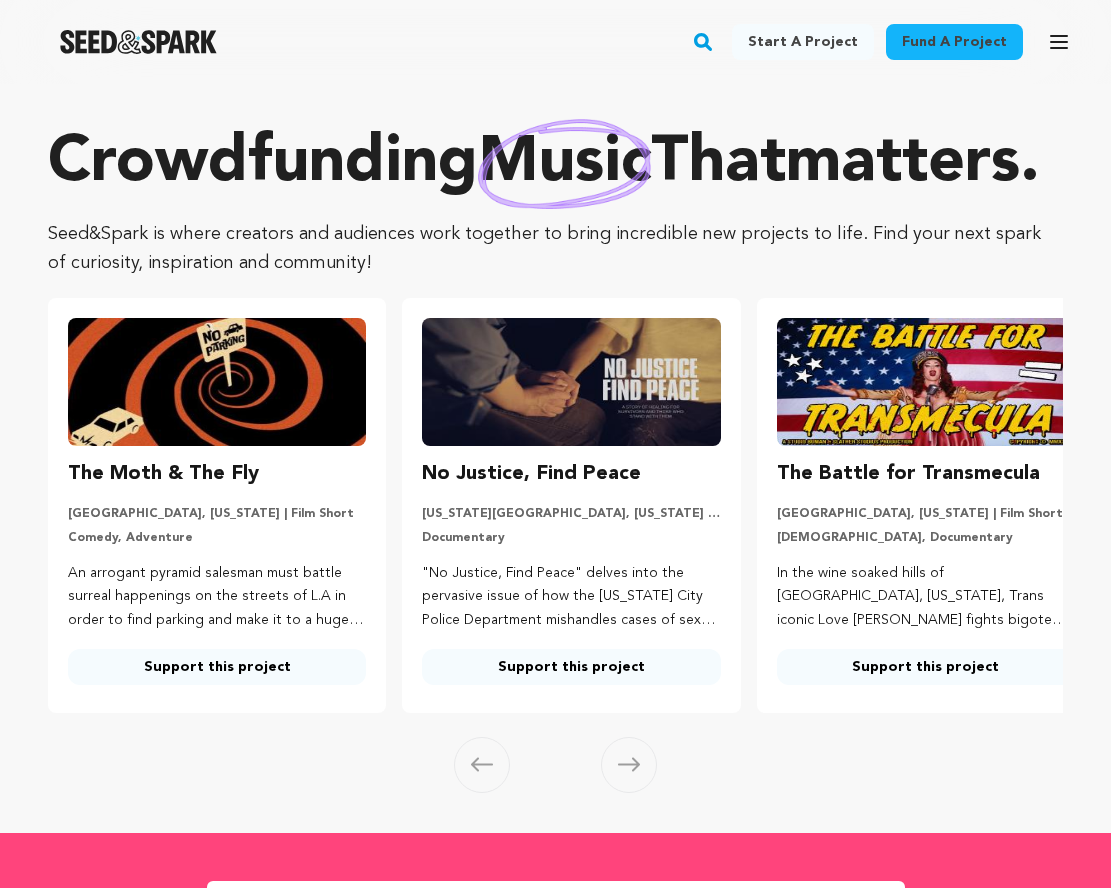 click 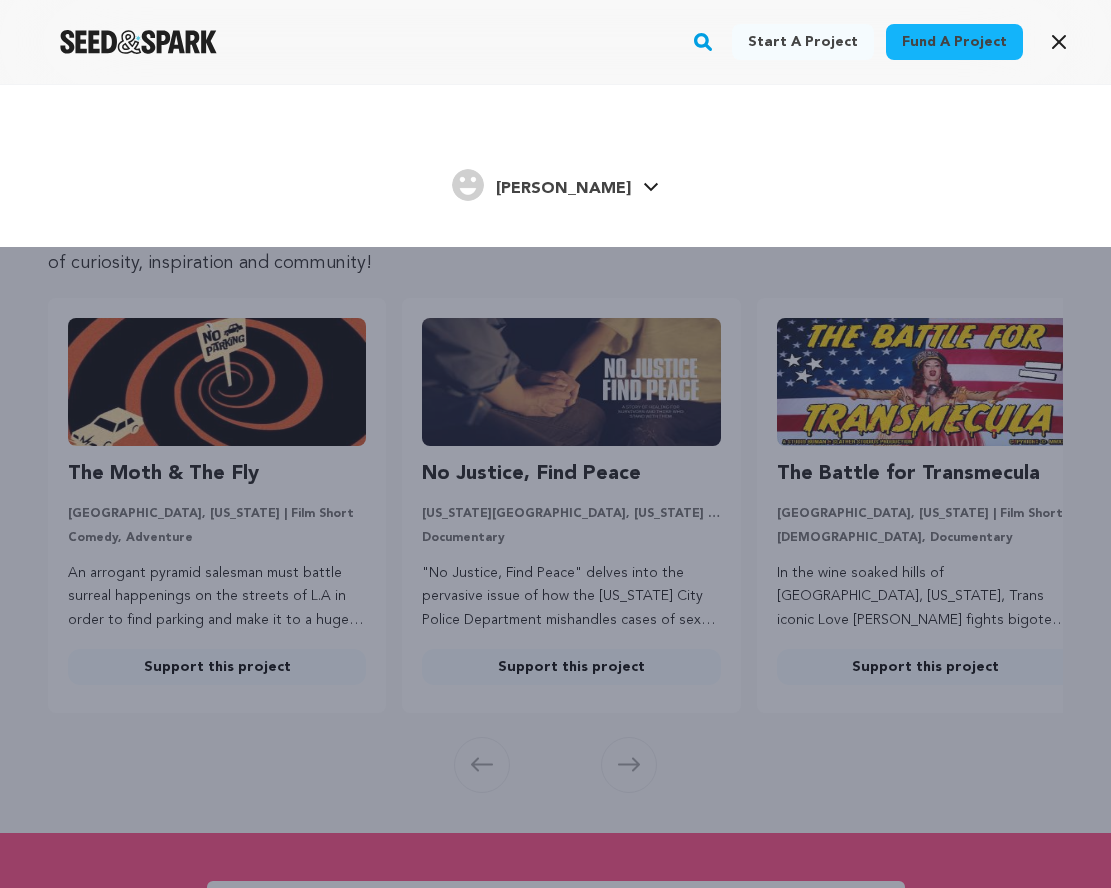 click 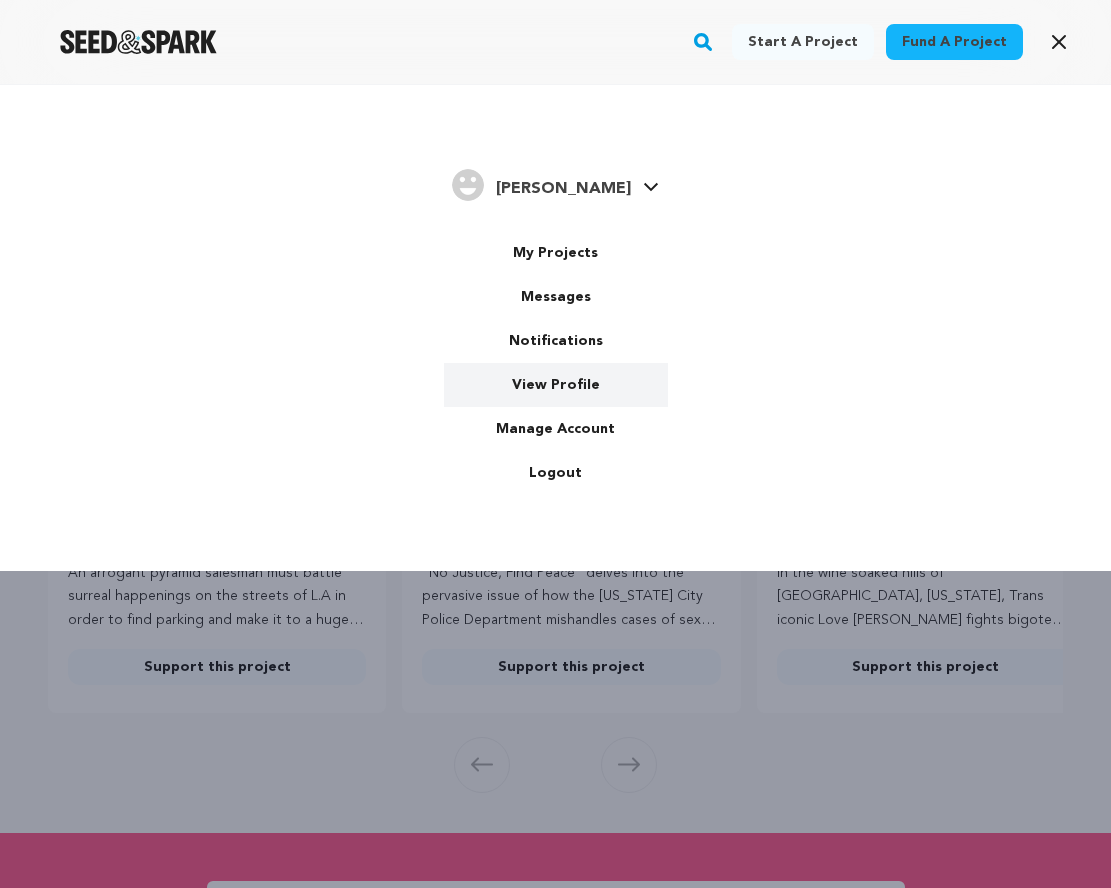 click on "View Profile" at bounding box center (556, 385) 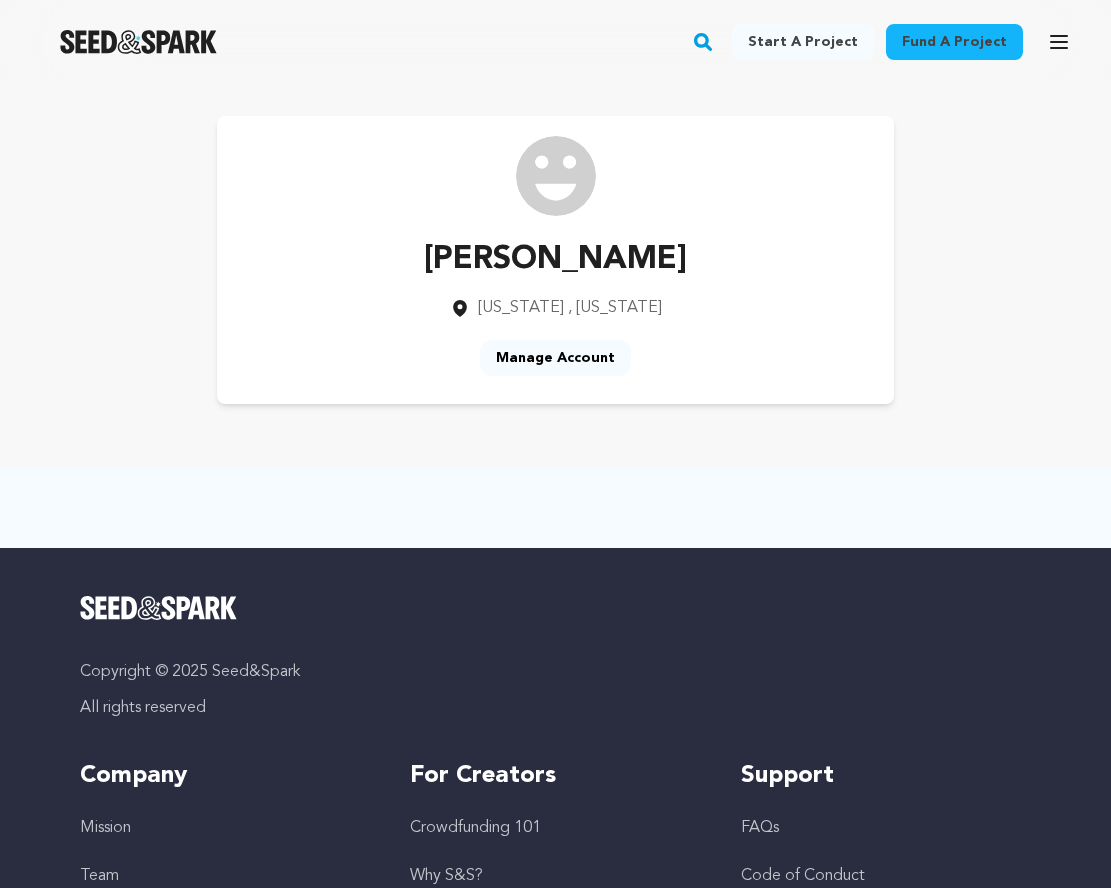 scroll, scrollTop: 0, scrollLeft: 0, axis: both 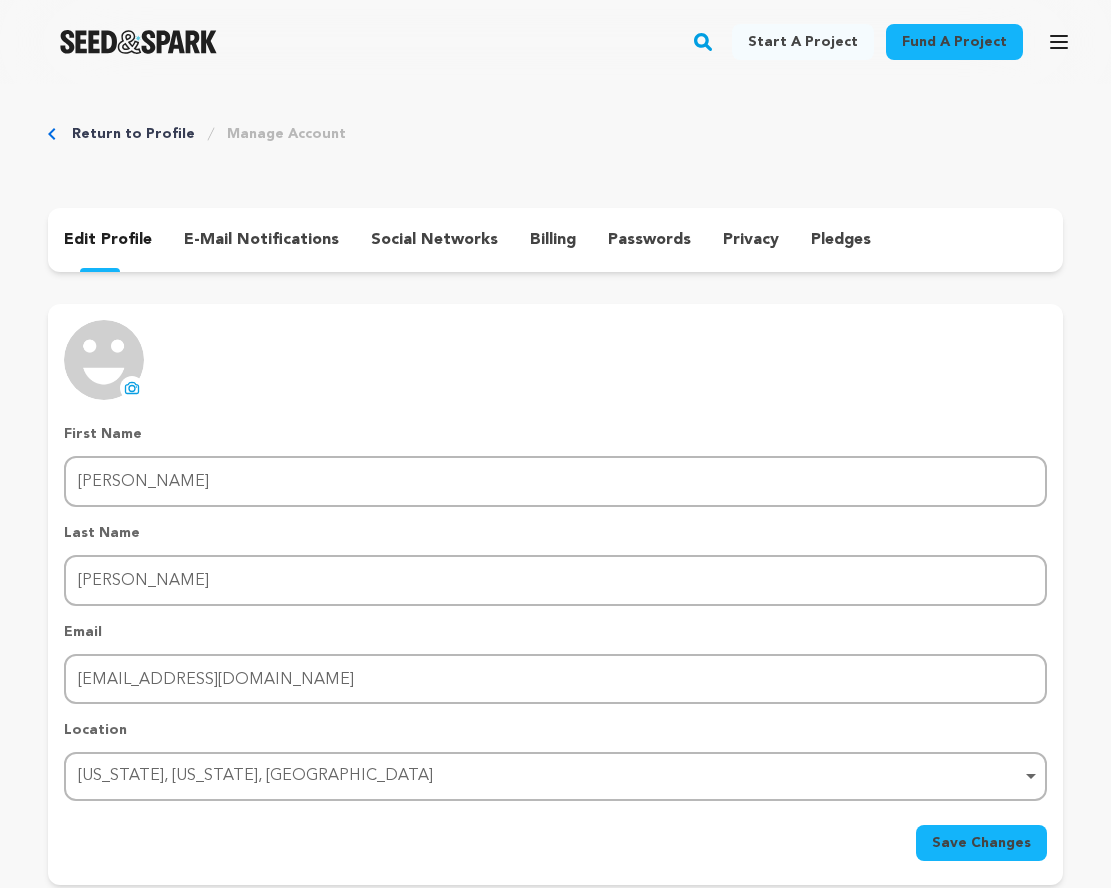 click on "privacy" at bounding box center (751, 240) 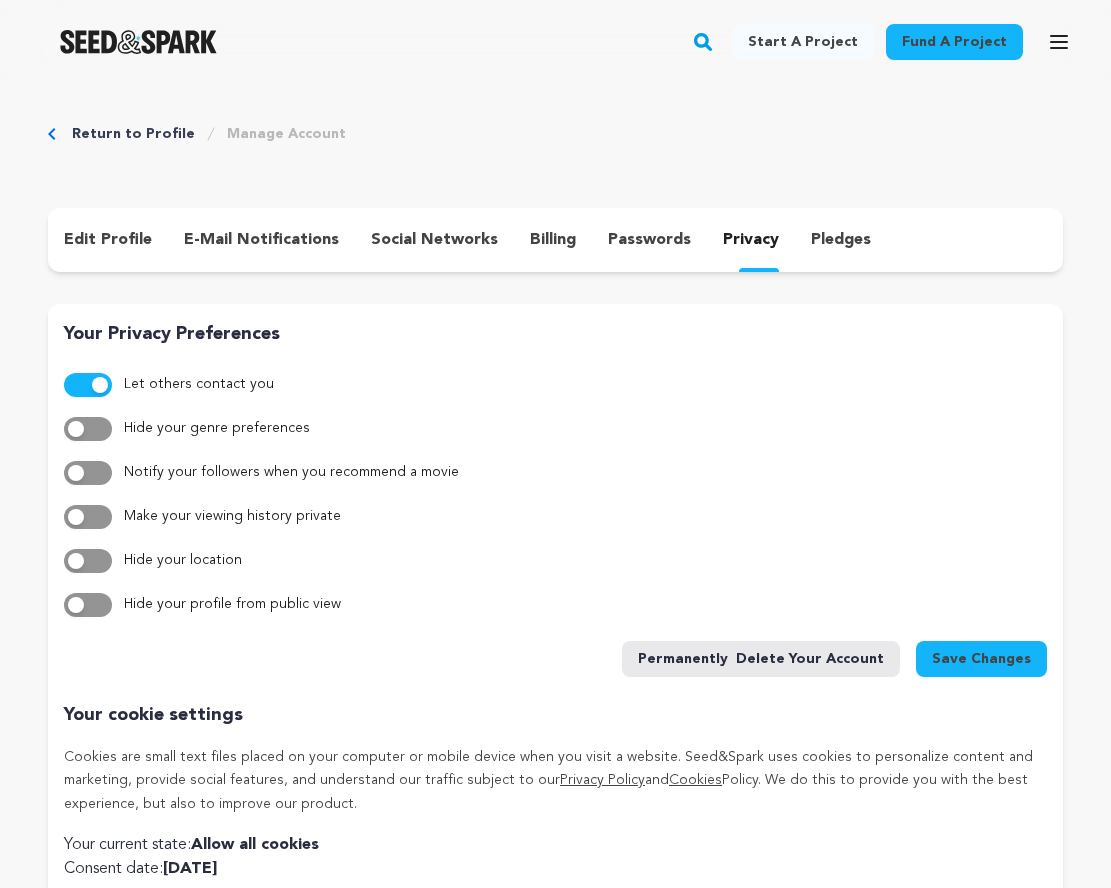 click at bounding box center (100, 385) 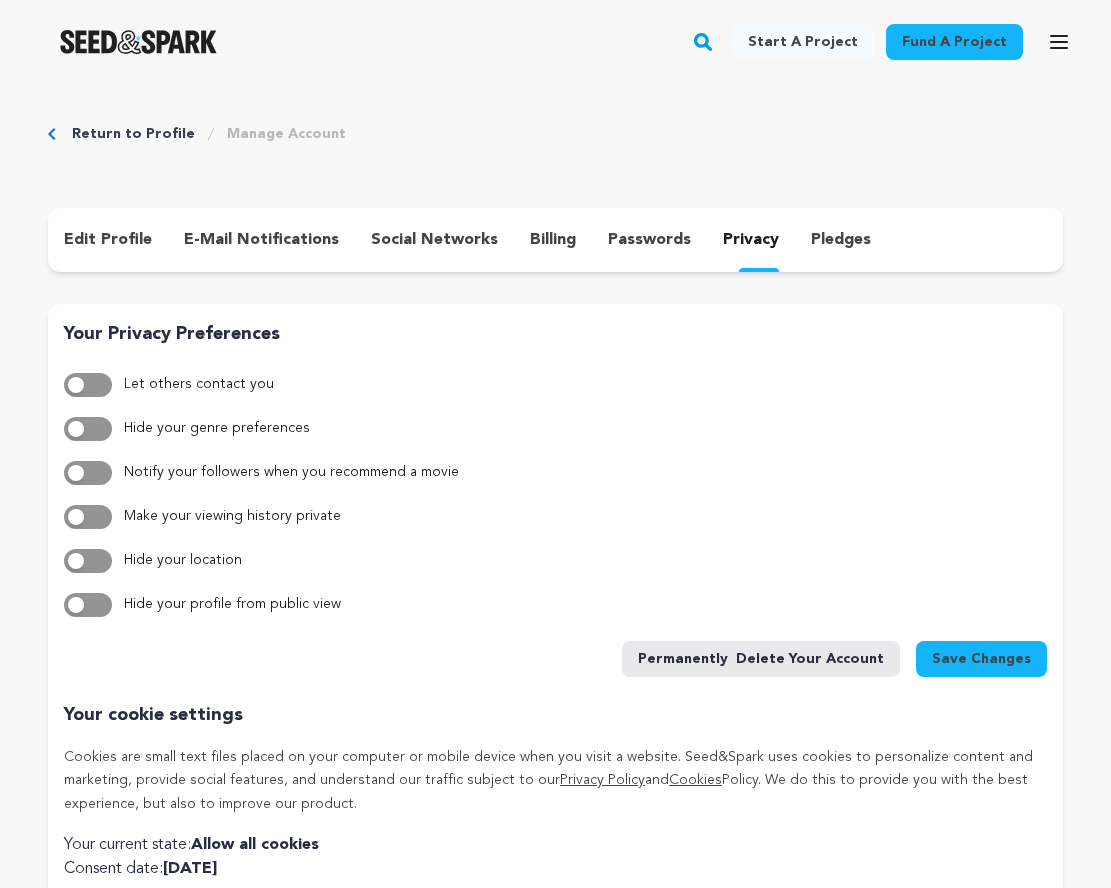 click at bounding box center (76, 517) 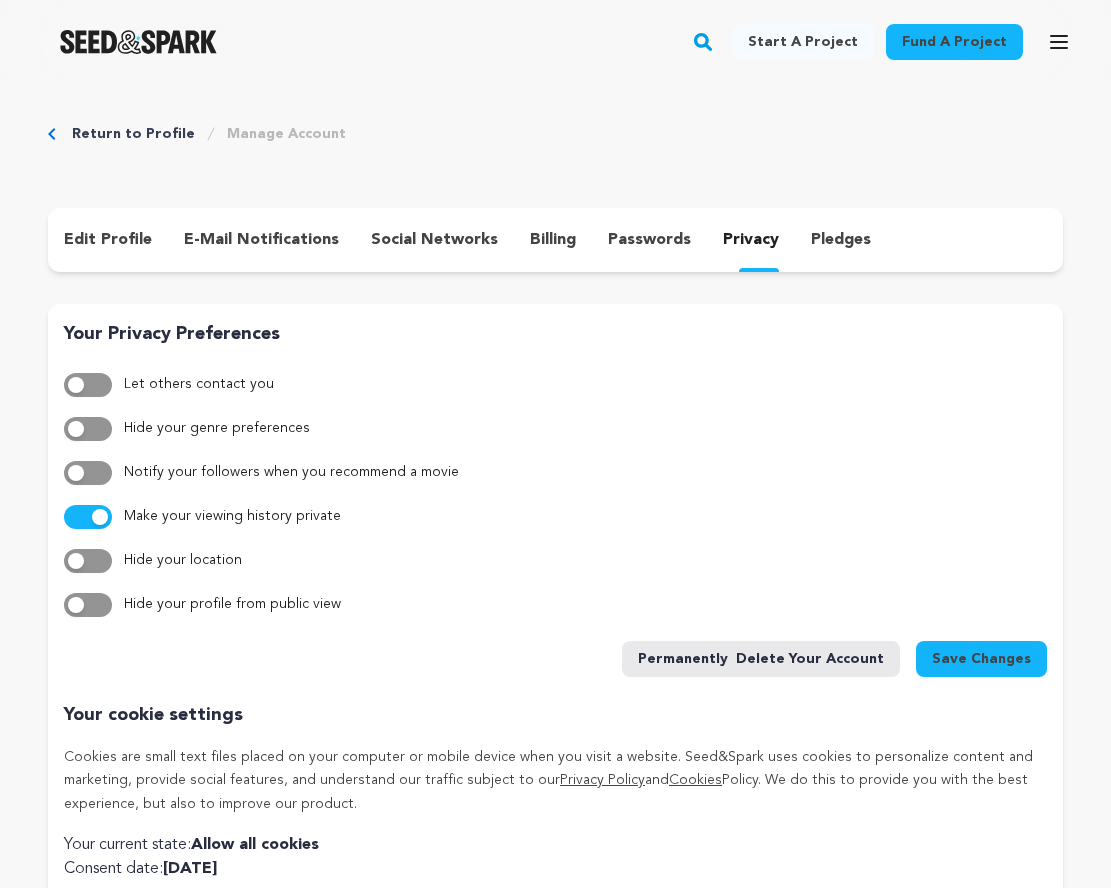 click at bounding box center (88, 561) 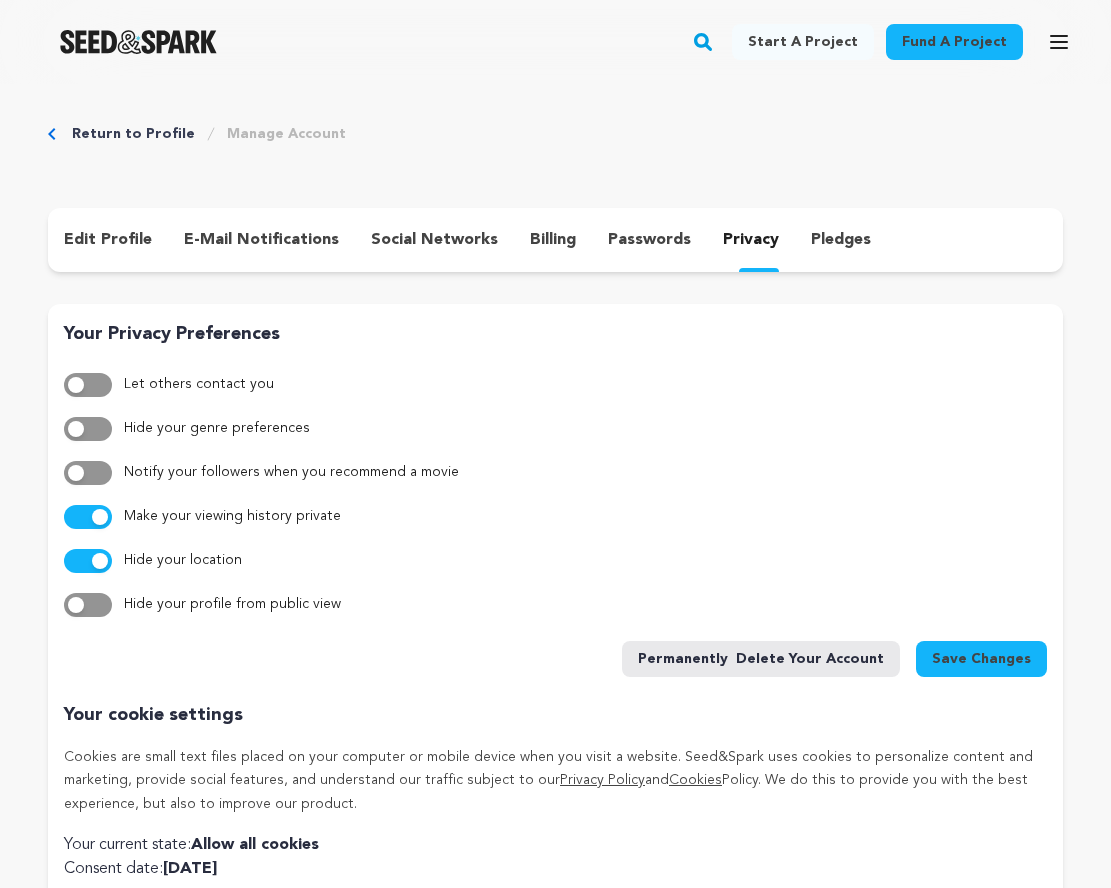 click at bounding box center (76, 605) 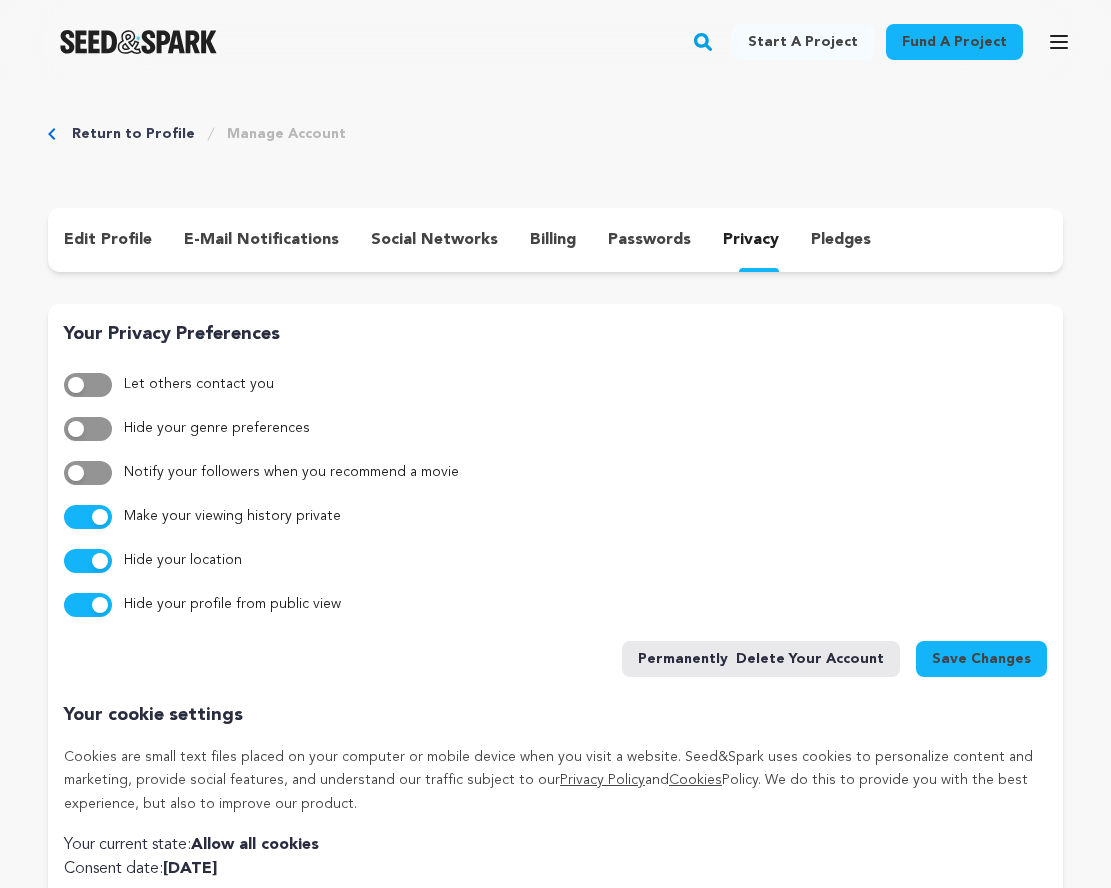 click on "Save Changes" at bounding box center (981, 659) 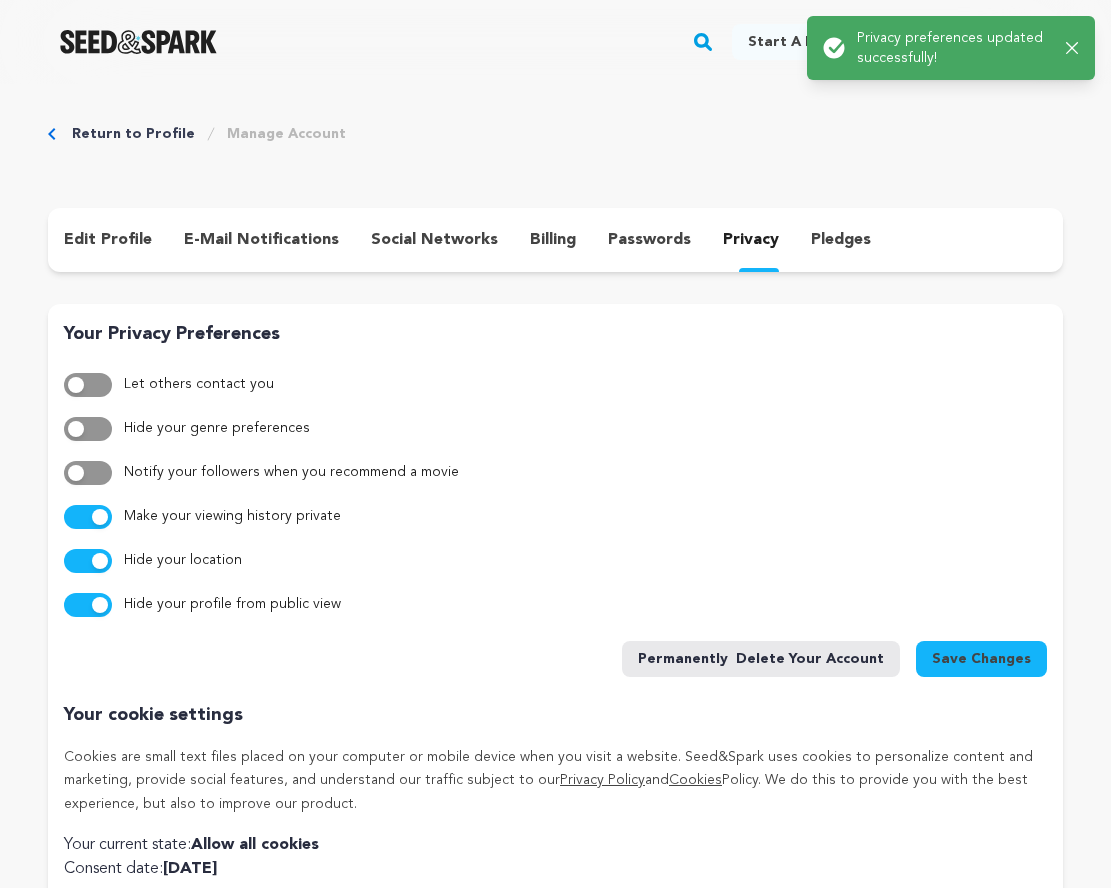 click on "Search" at bounding box center [703, 42] 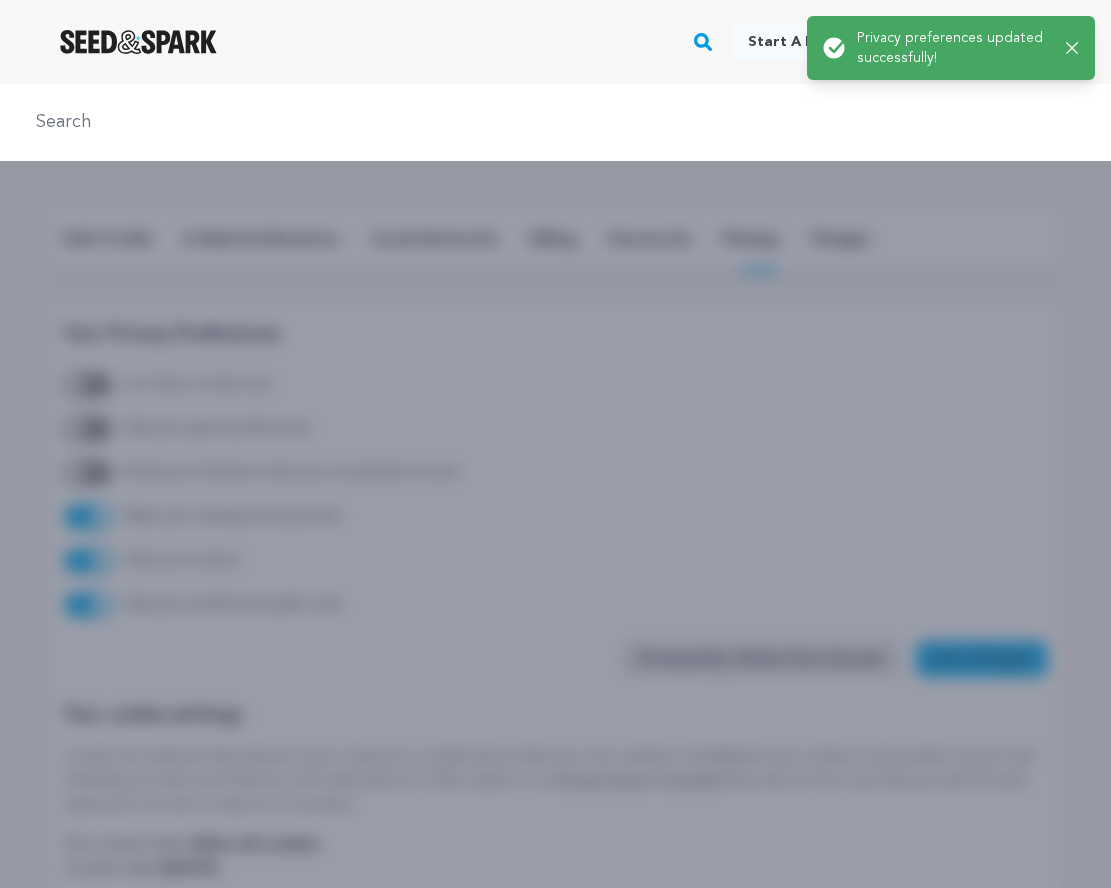 click 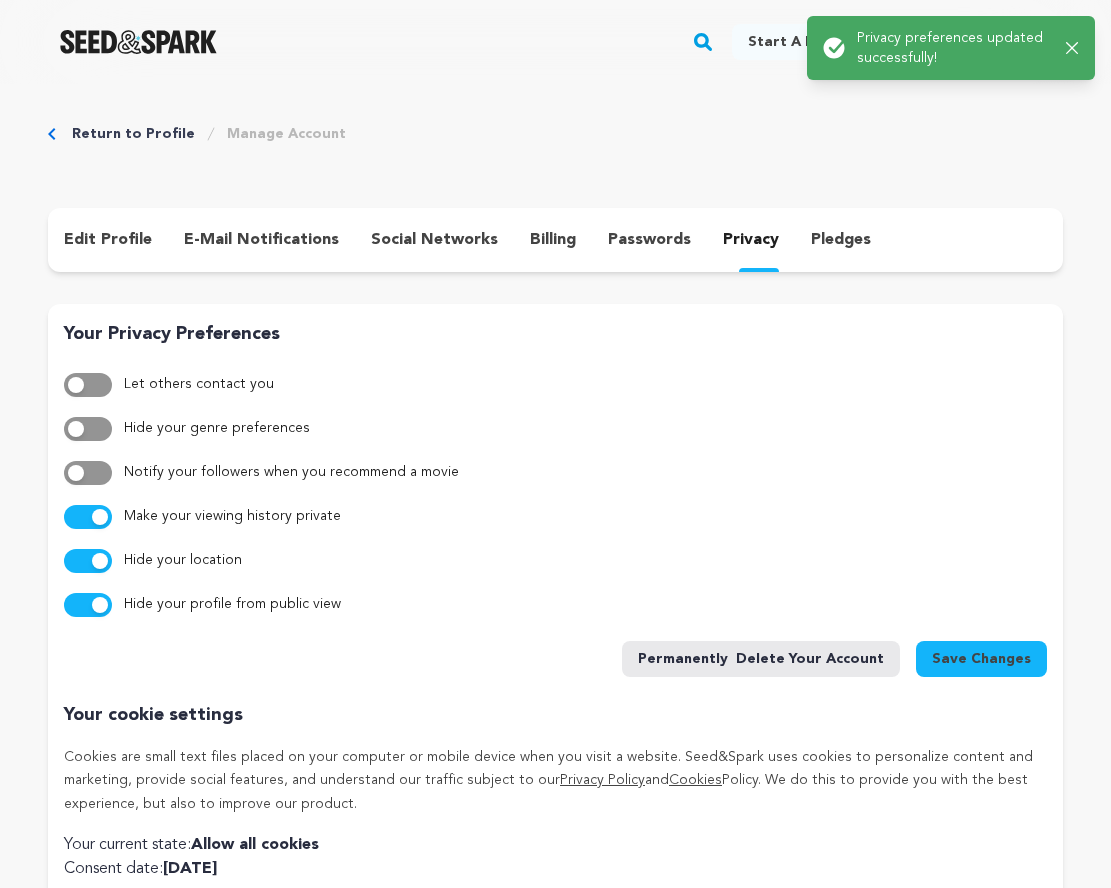 click 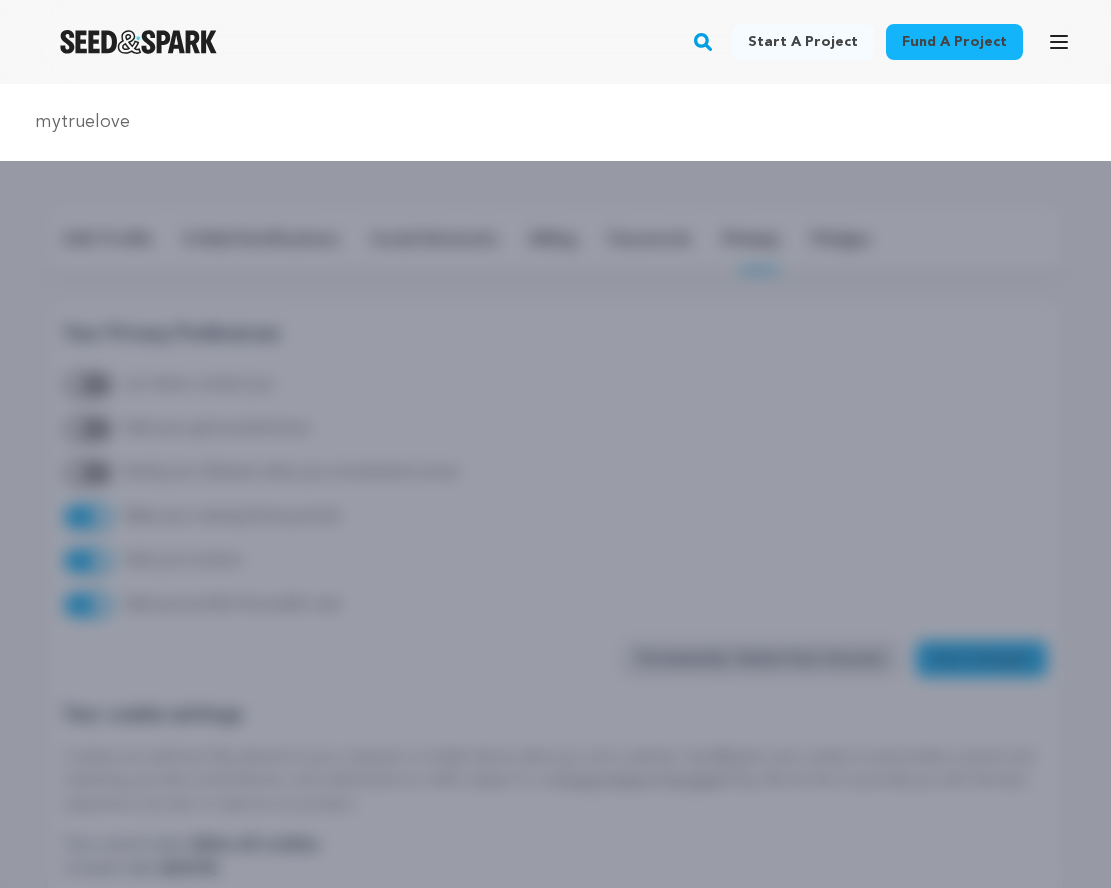 type on "mytruelove" 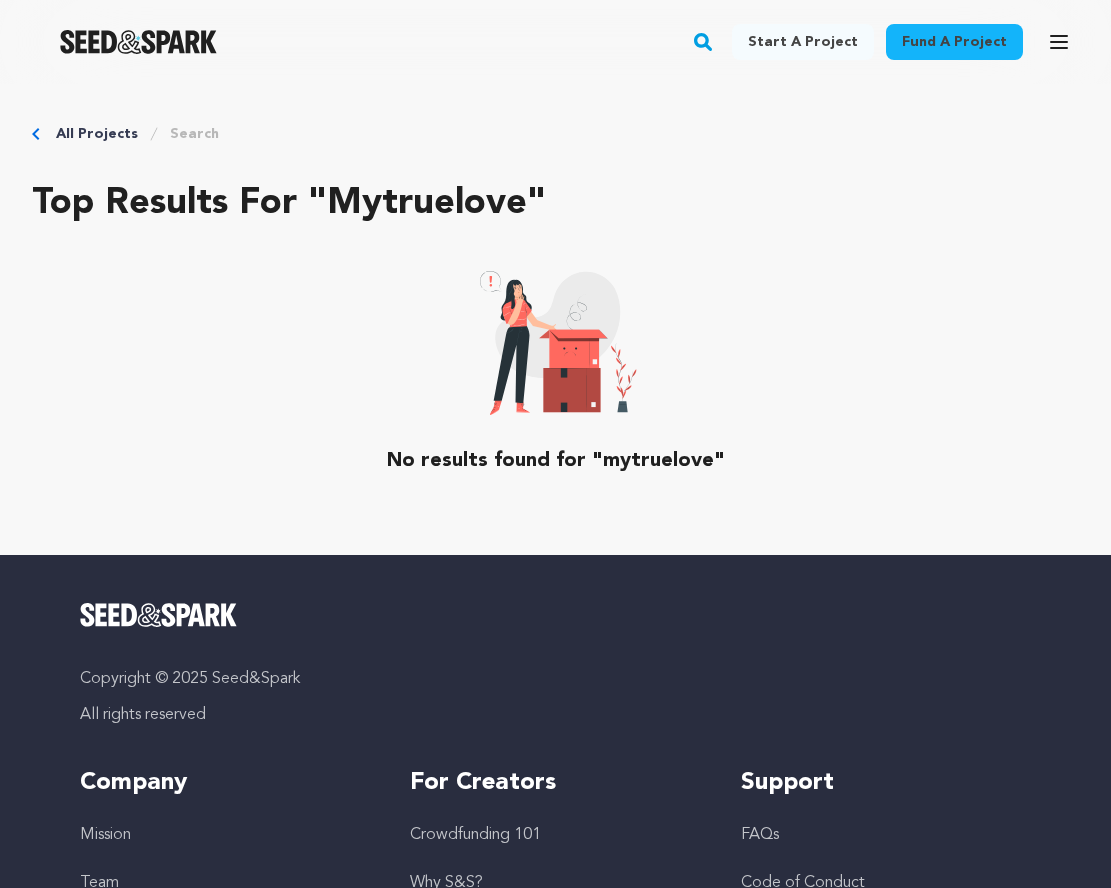 scroll, scrollTop: 0, scrollLeft: 0, axis: both 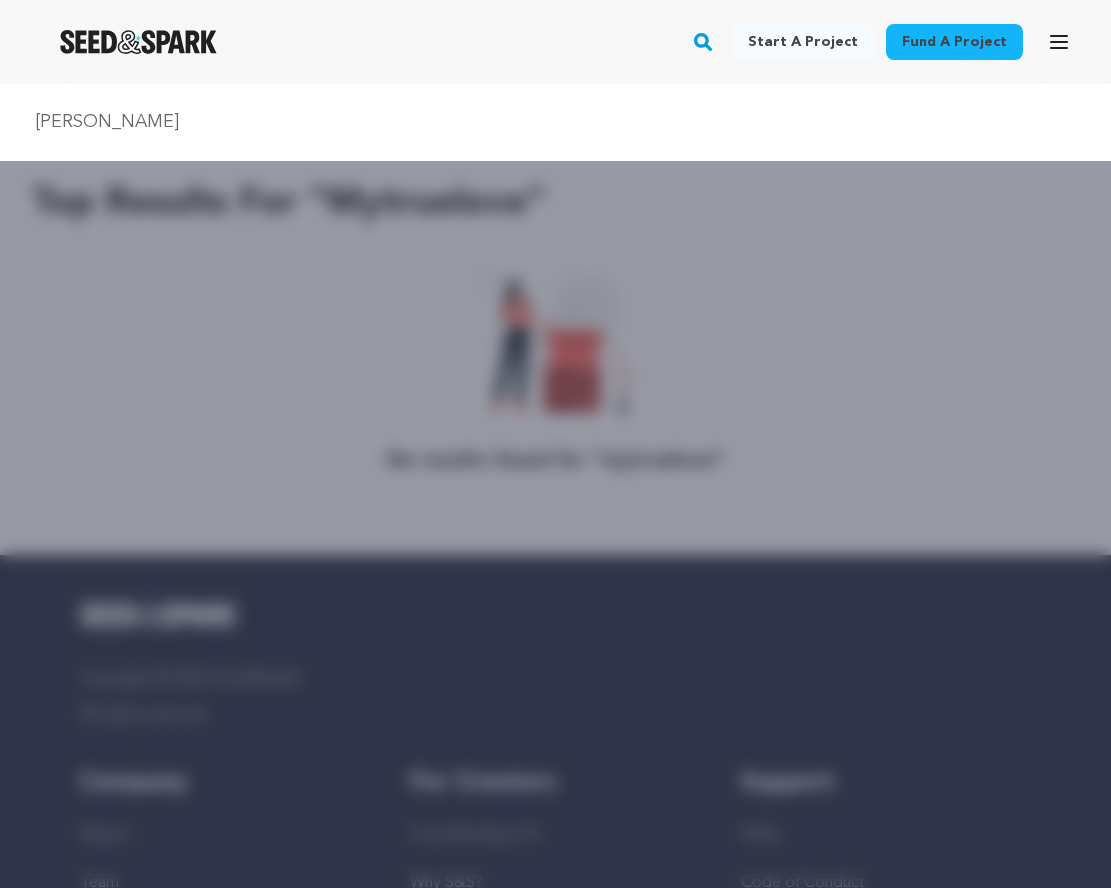 click 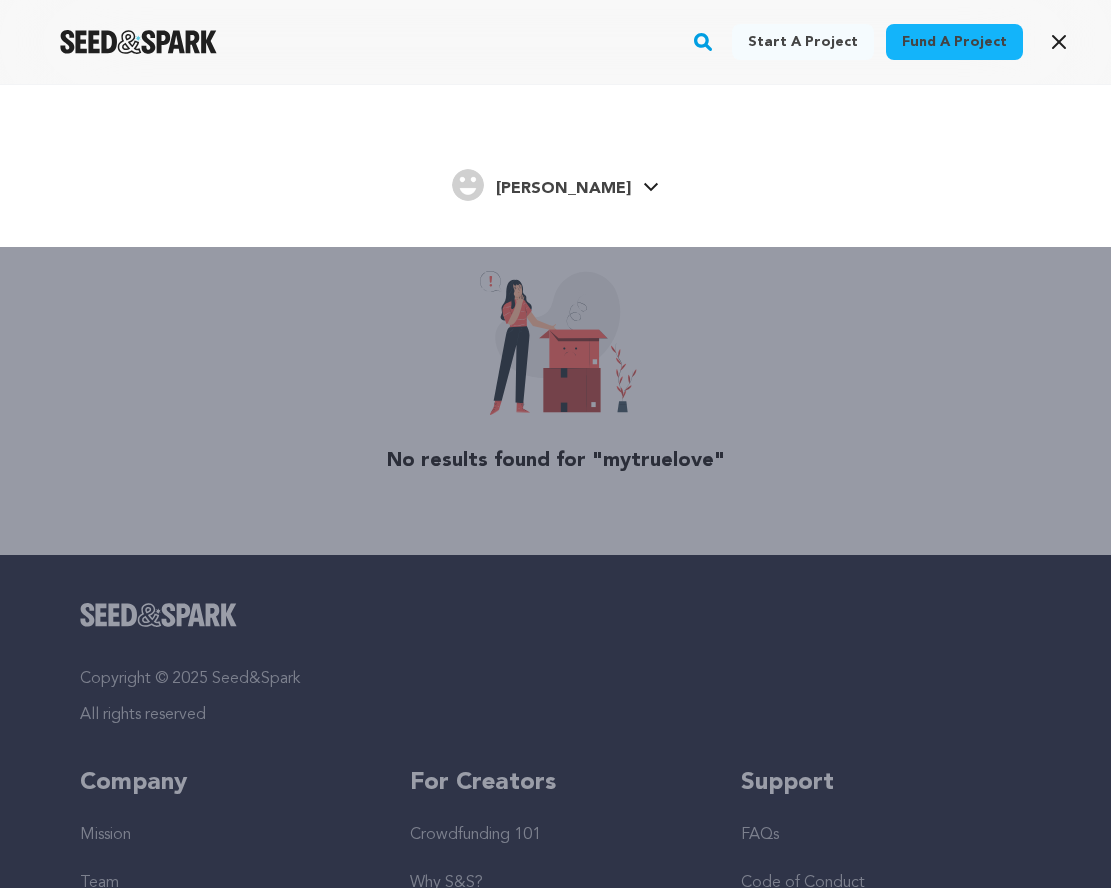 click 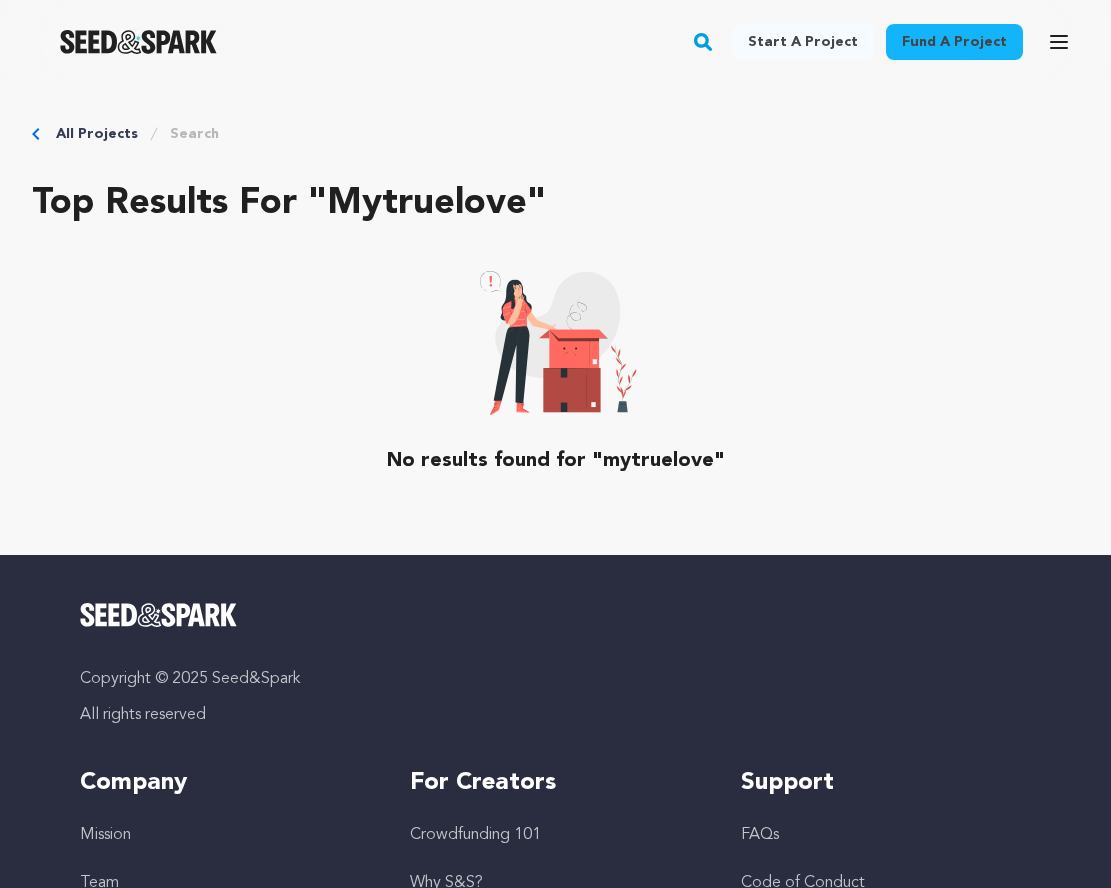 click 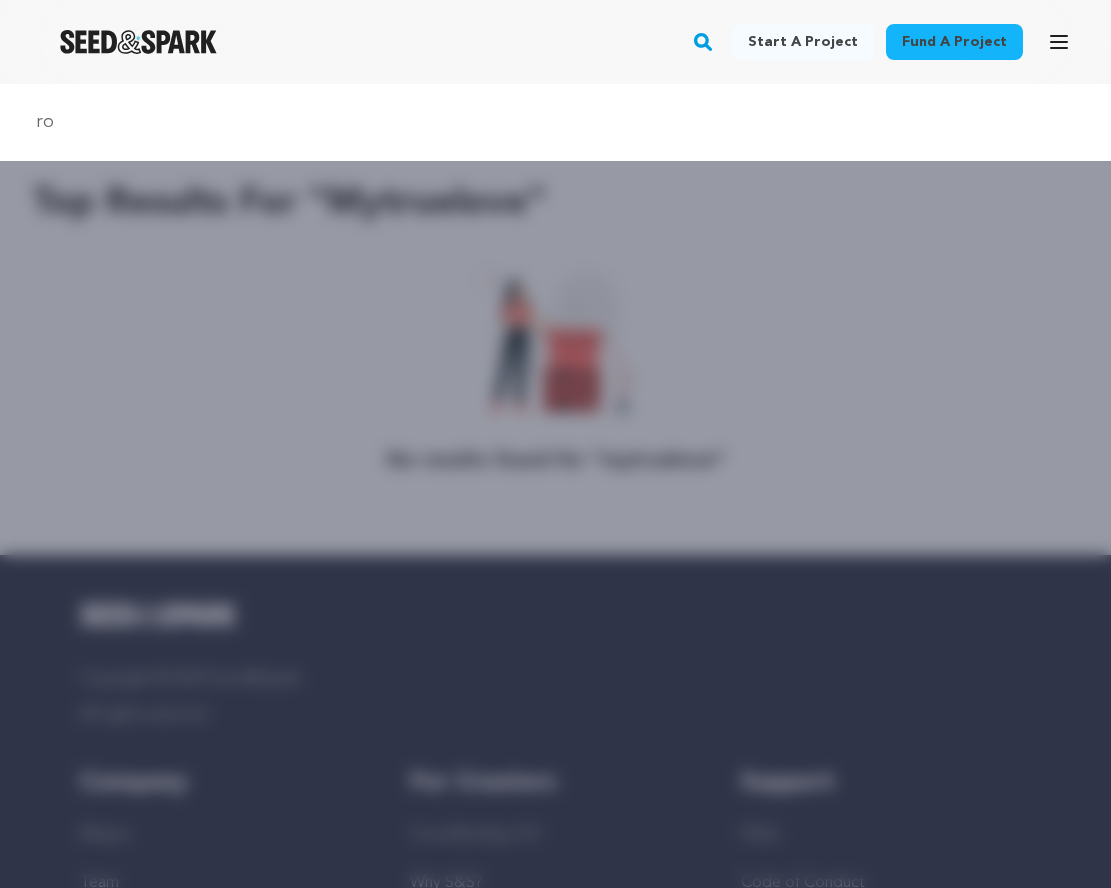 type on "r" 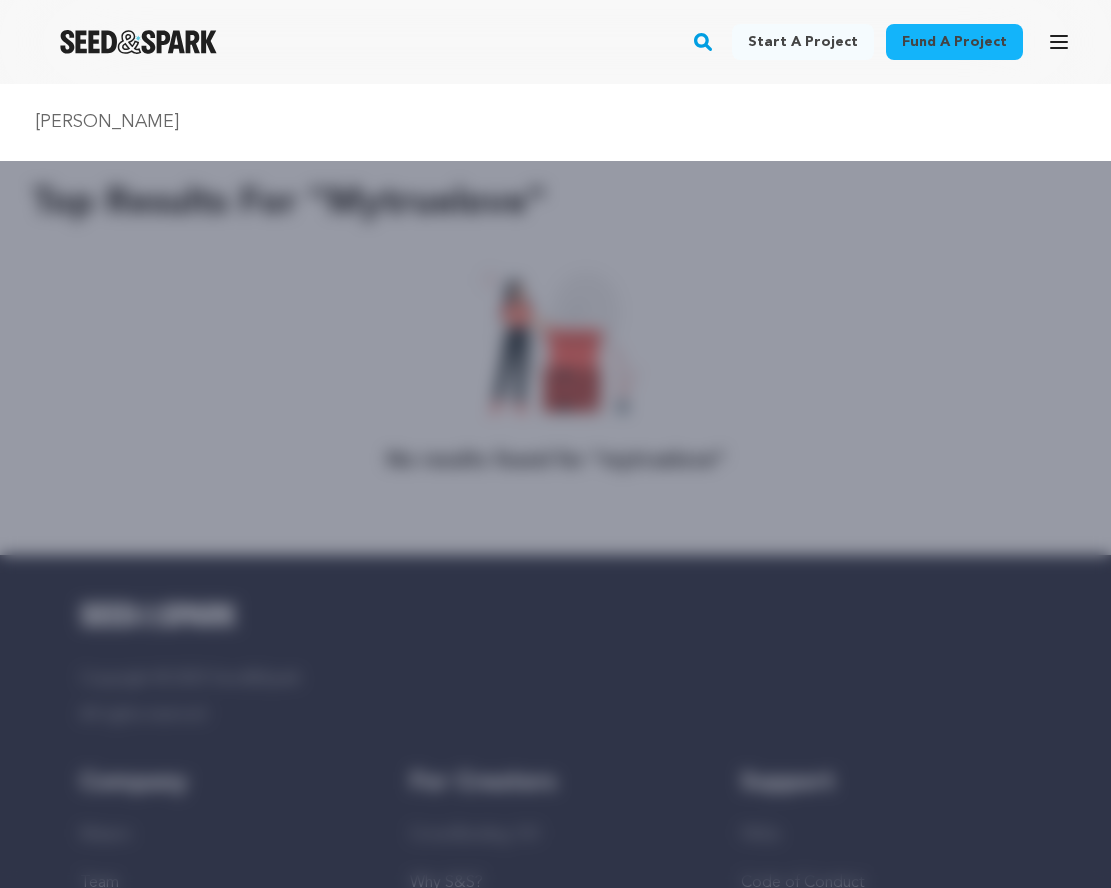 type on "rossiter" 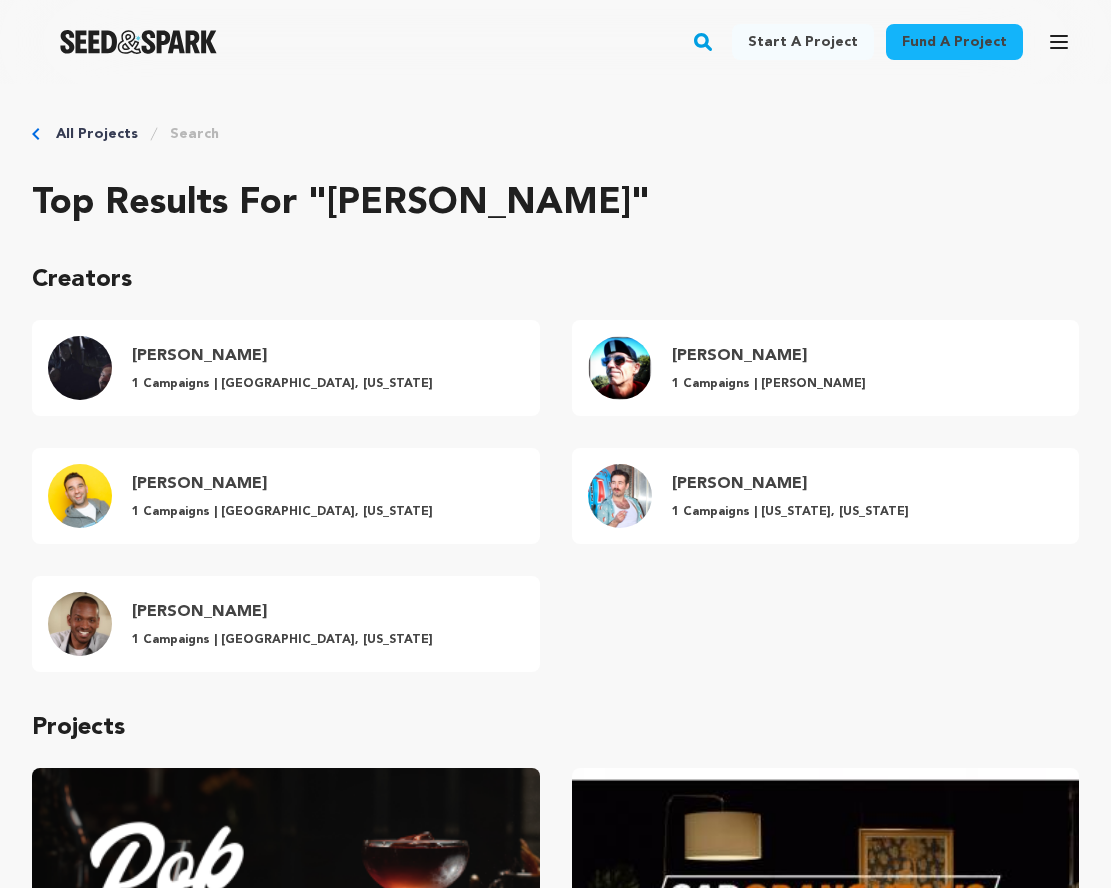 scroll, scrollTop: 0, scrollLeft: 0, axis: both 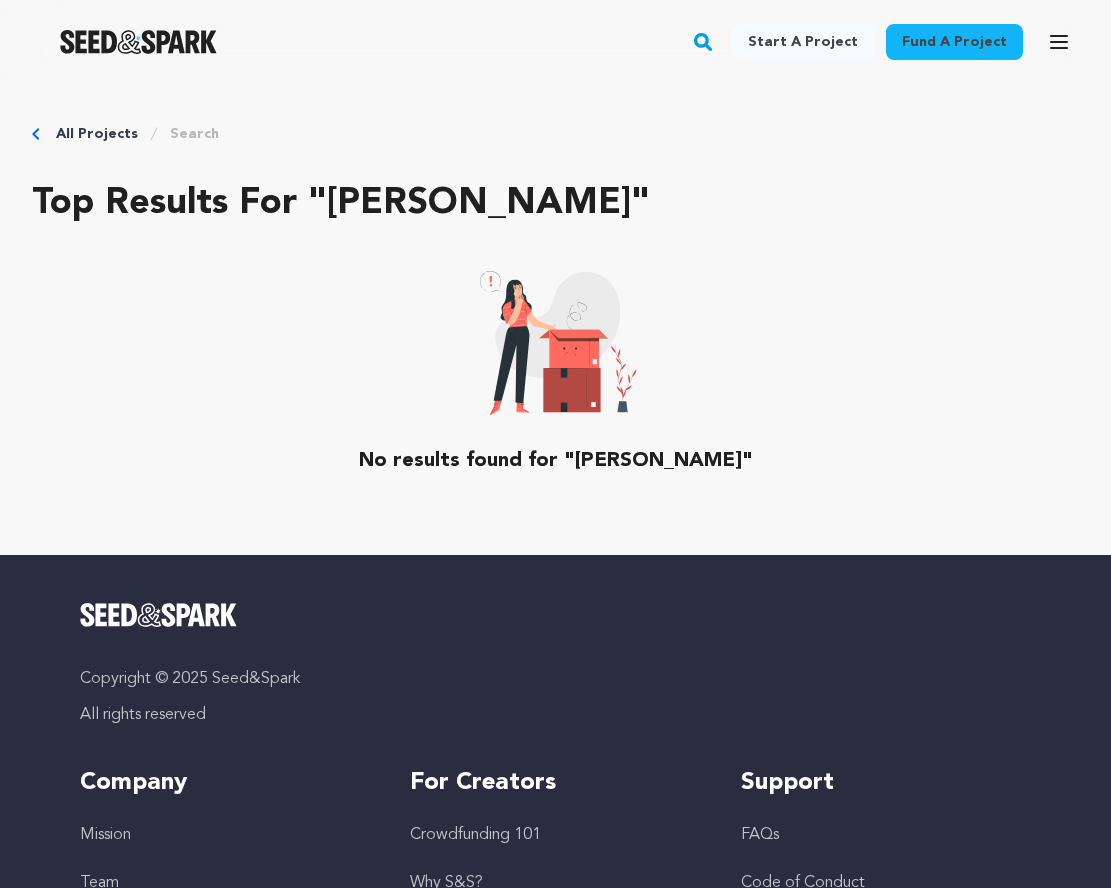 click 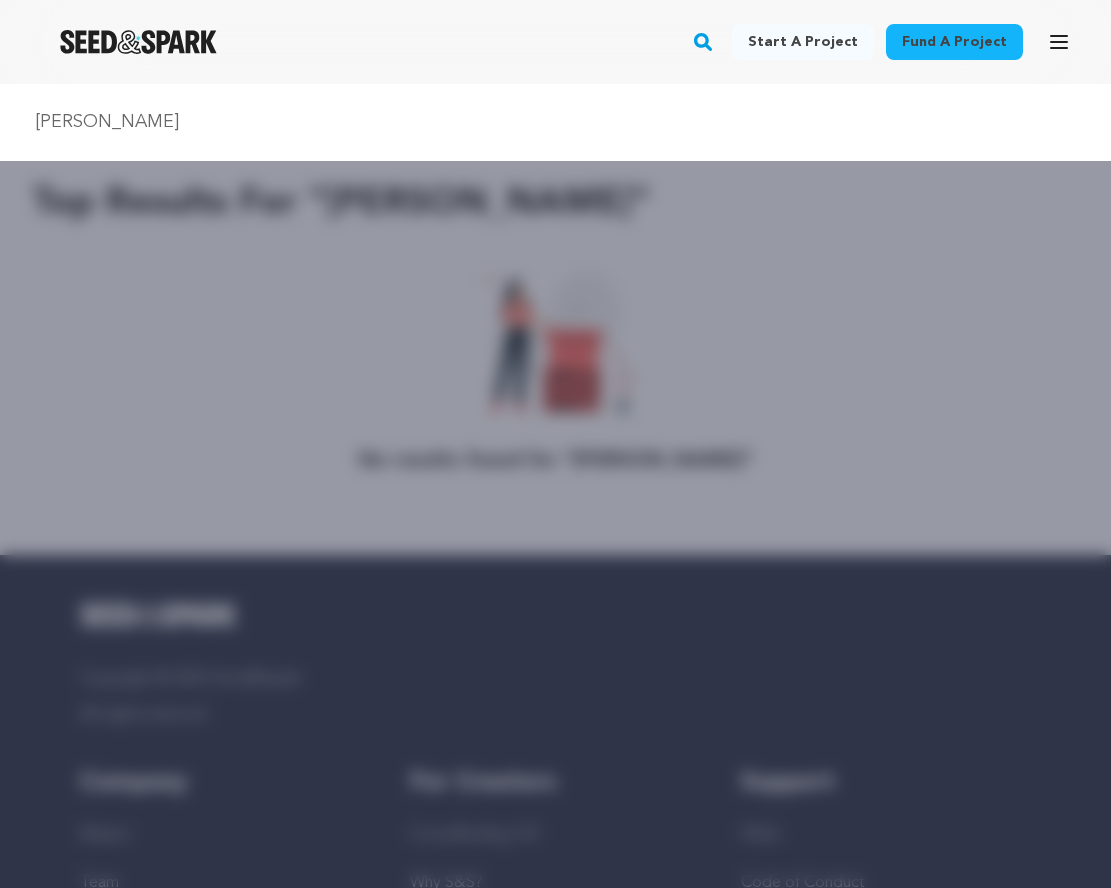 type on "rachel" 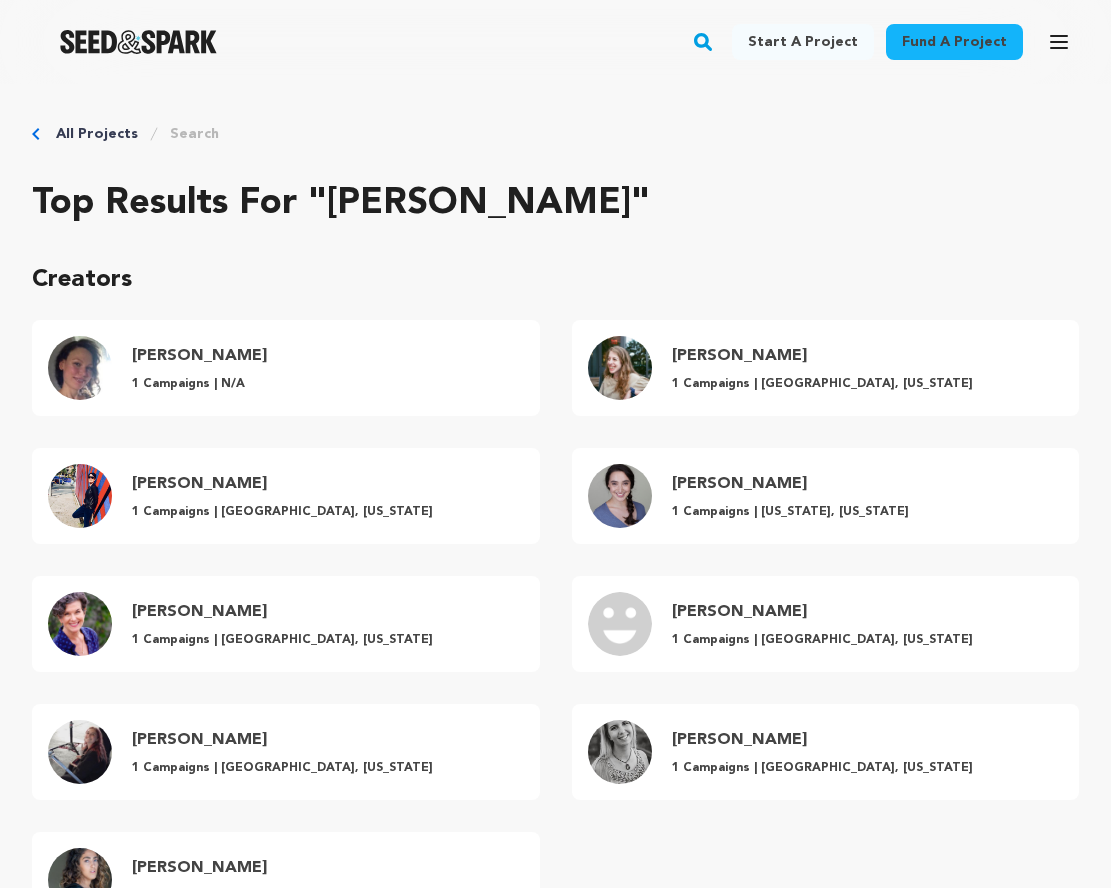 scroll, scrollTop: 0, scrollLeft: 0, axis: both 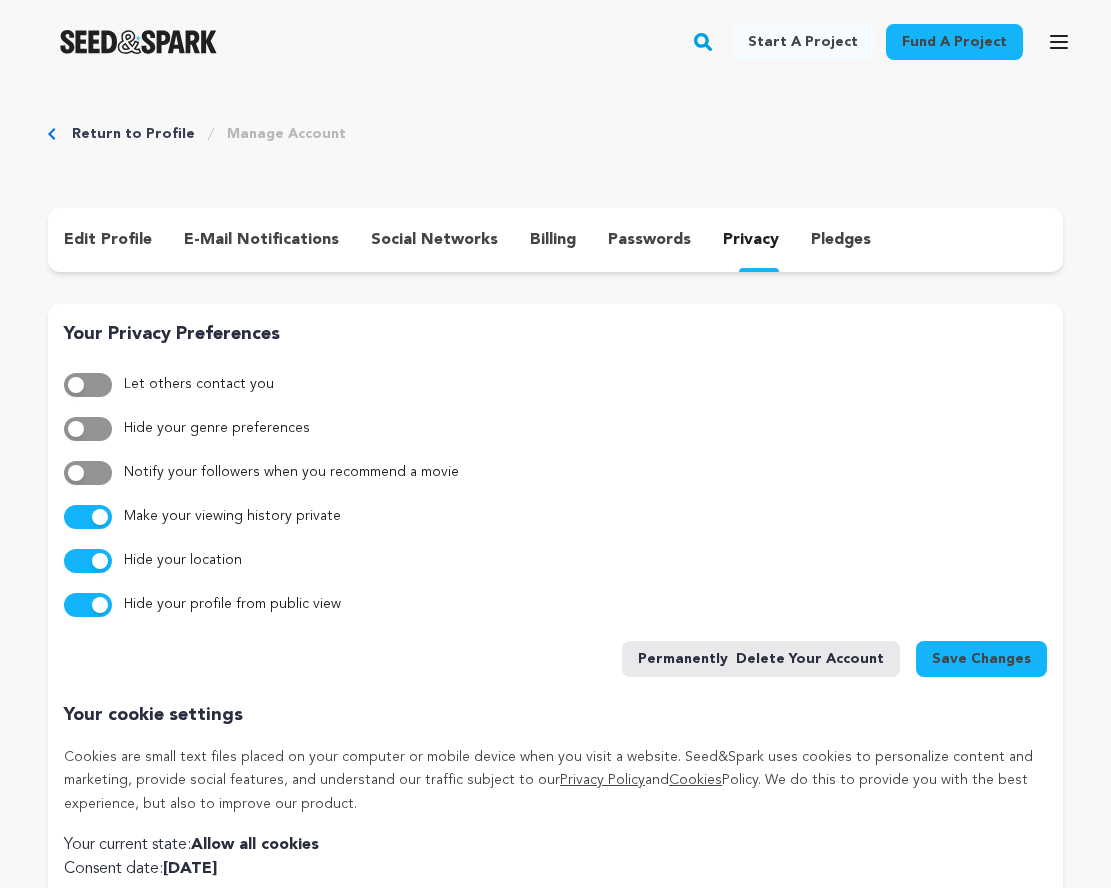 click on "Save Changes" at bounding box center [981, 659] 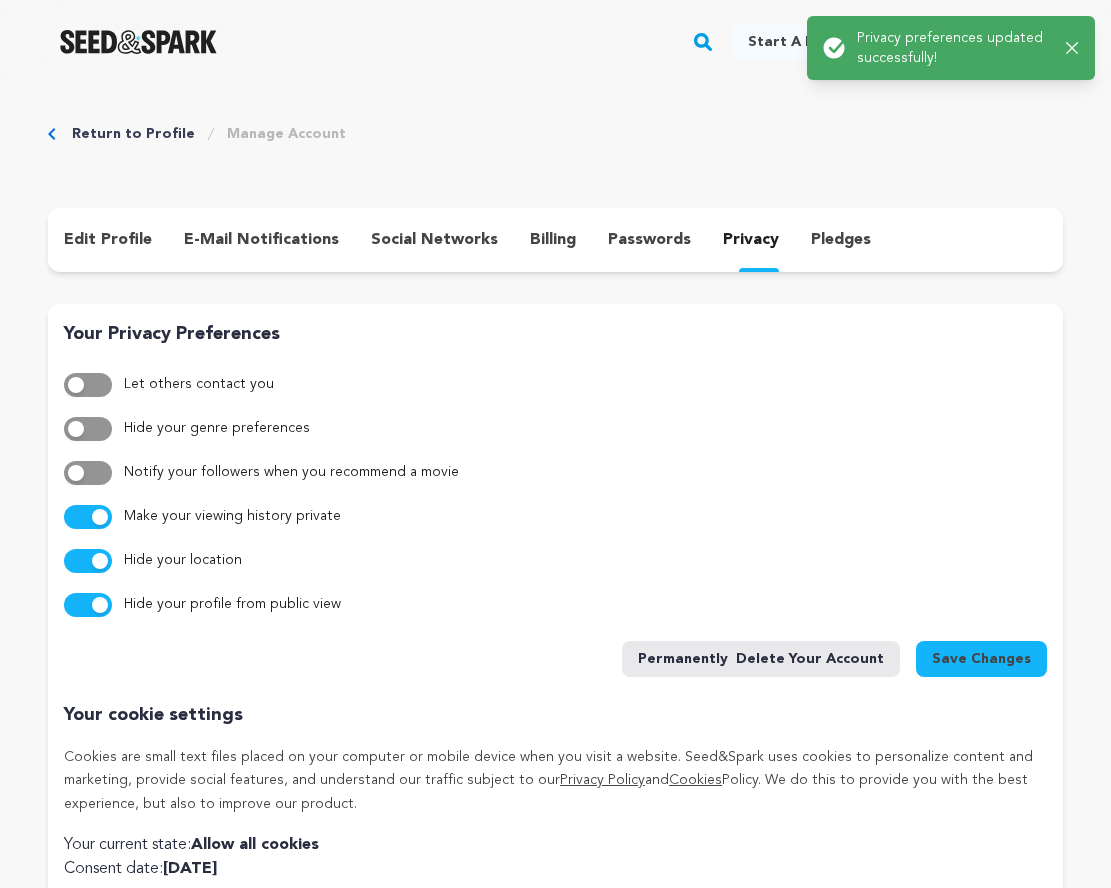 click 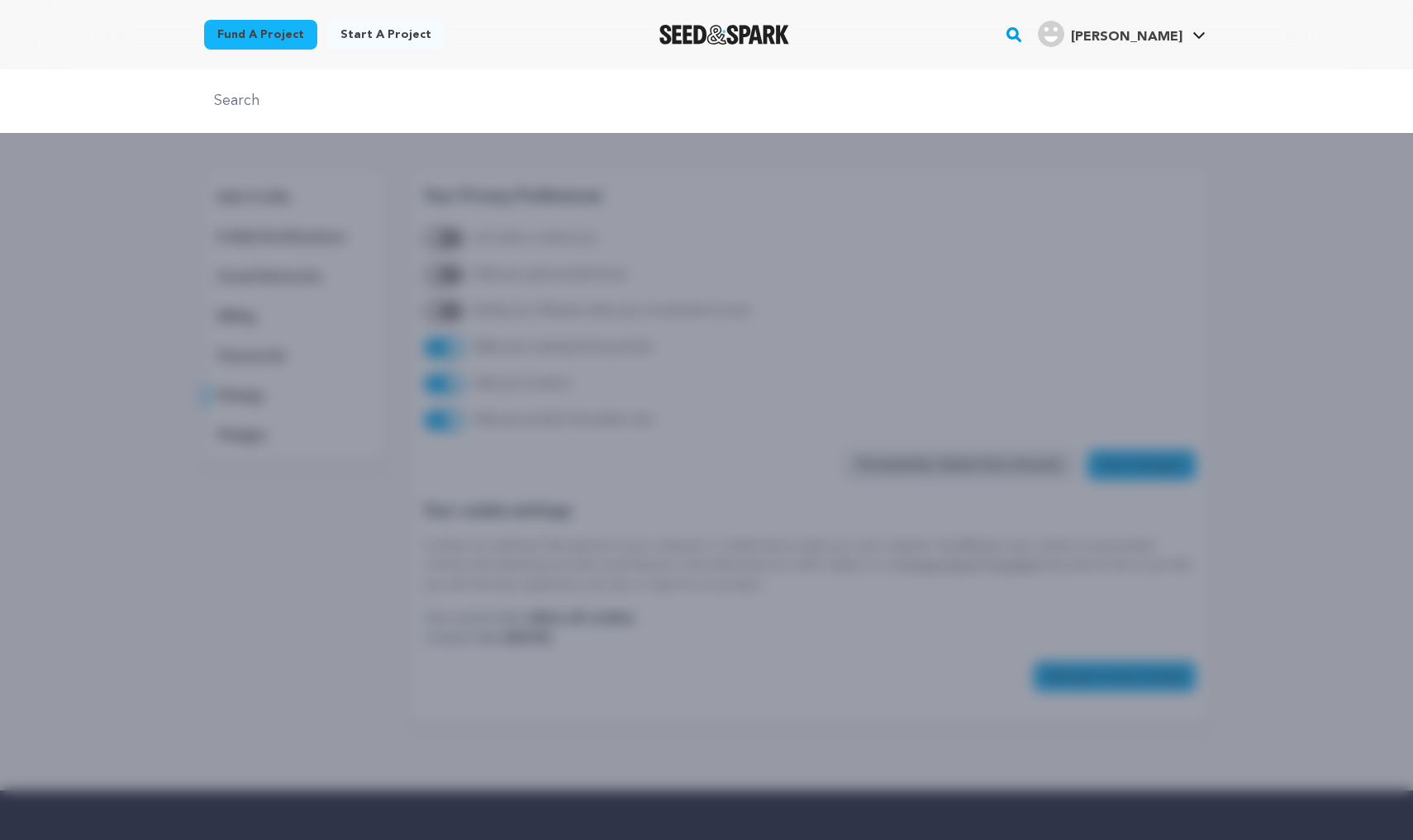 click 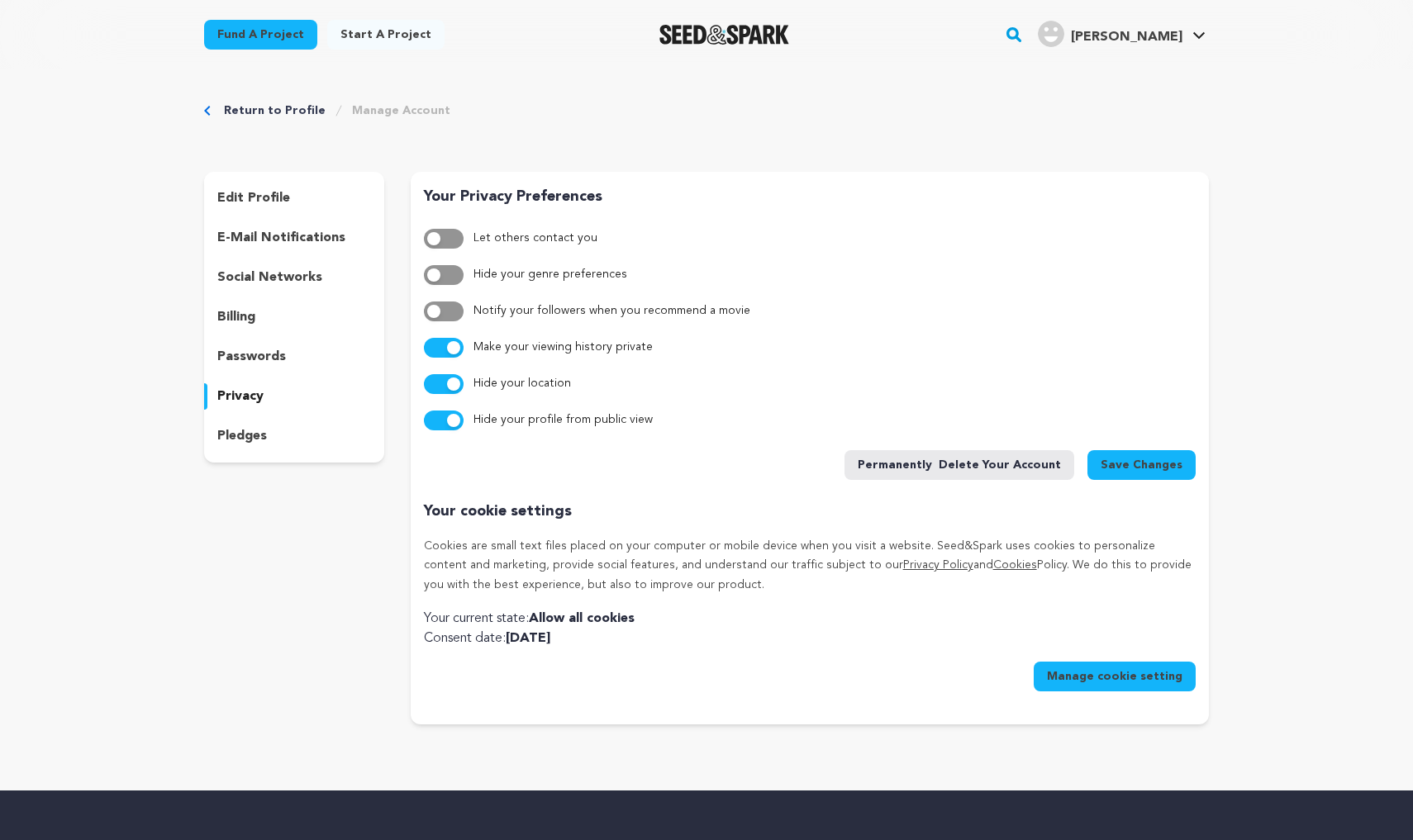 click at bounding box center [434, 275] 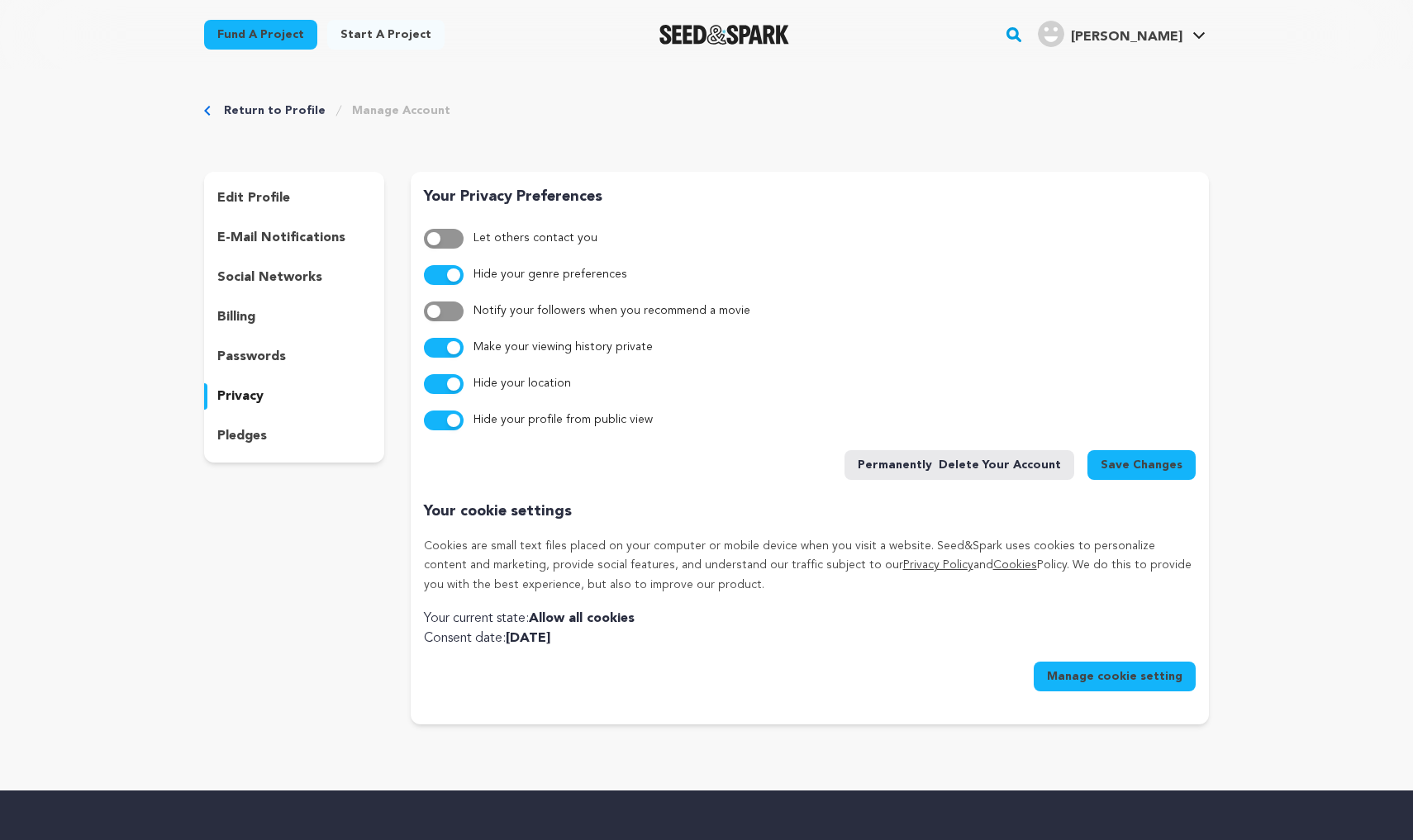click on "social networks" at bounding box center (269, 278) 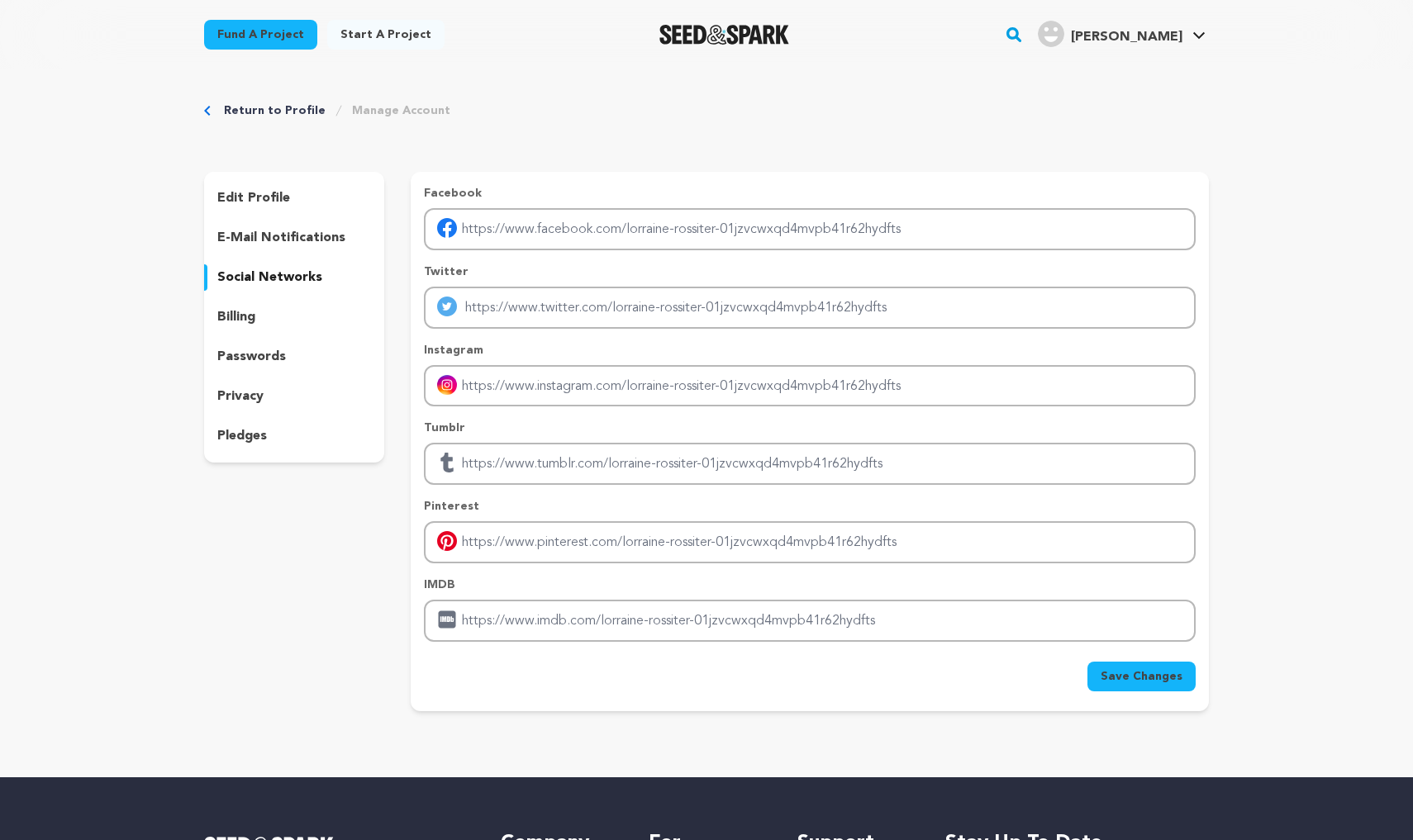 click on "e-mail notifications" at bounding box center [281, 238] 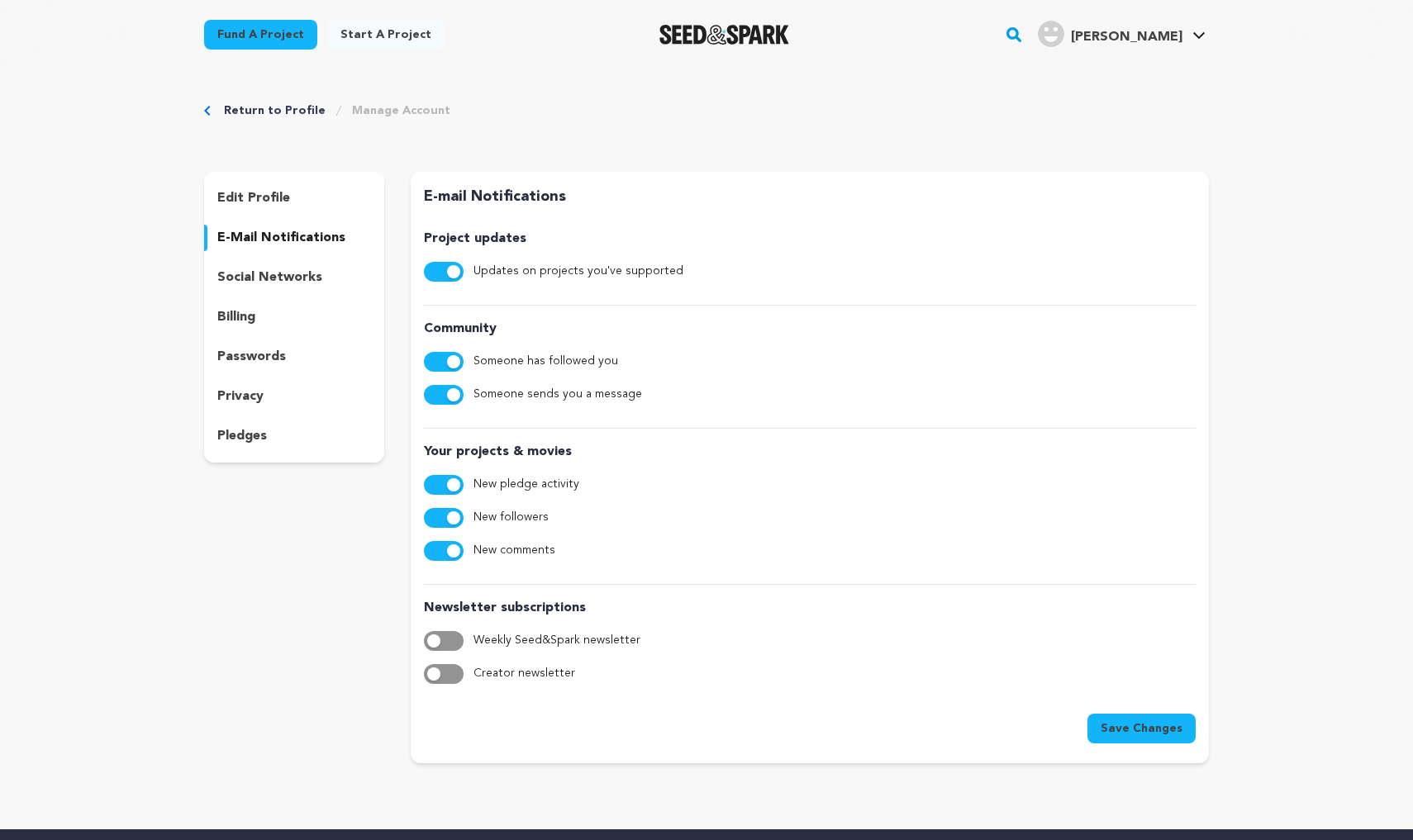 click on "Start a project" at bounding box center (386, 35) 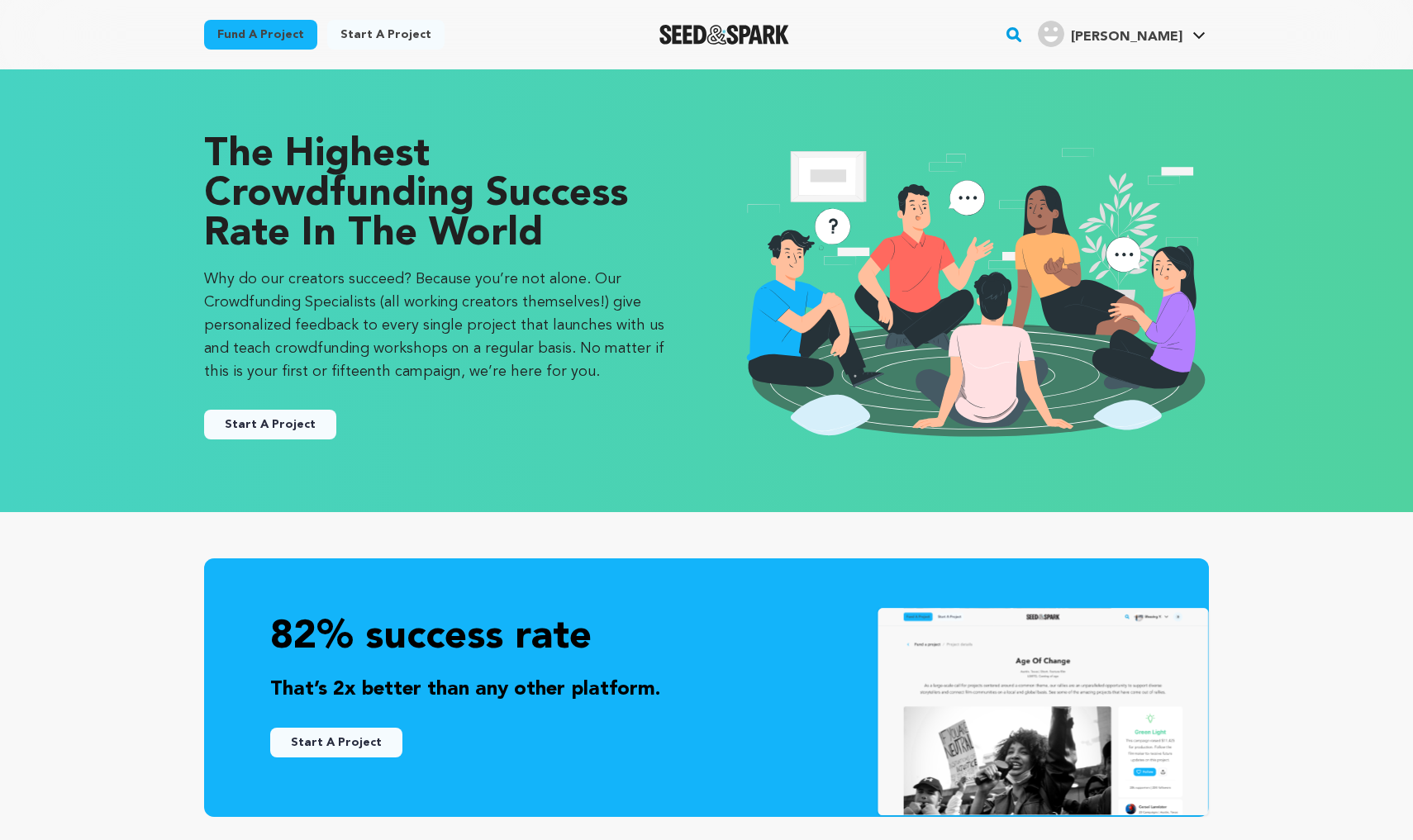 scroll, scrollTop: 0, scrollLeft: 0, axis: both 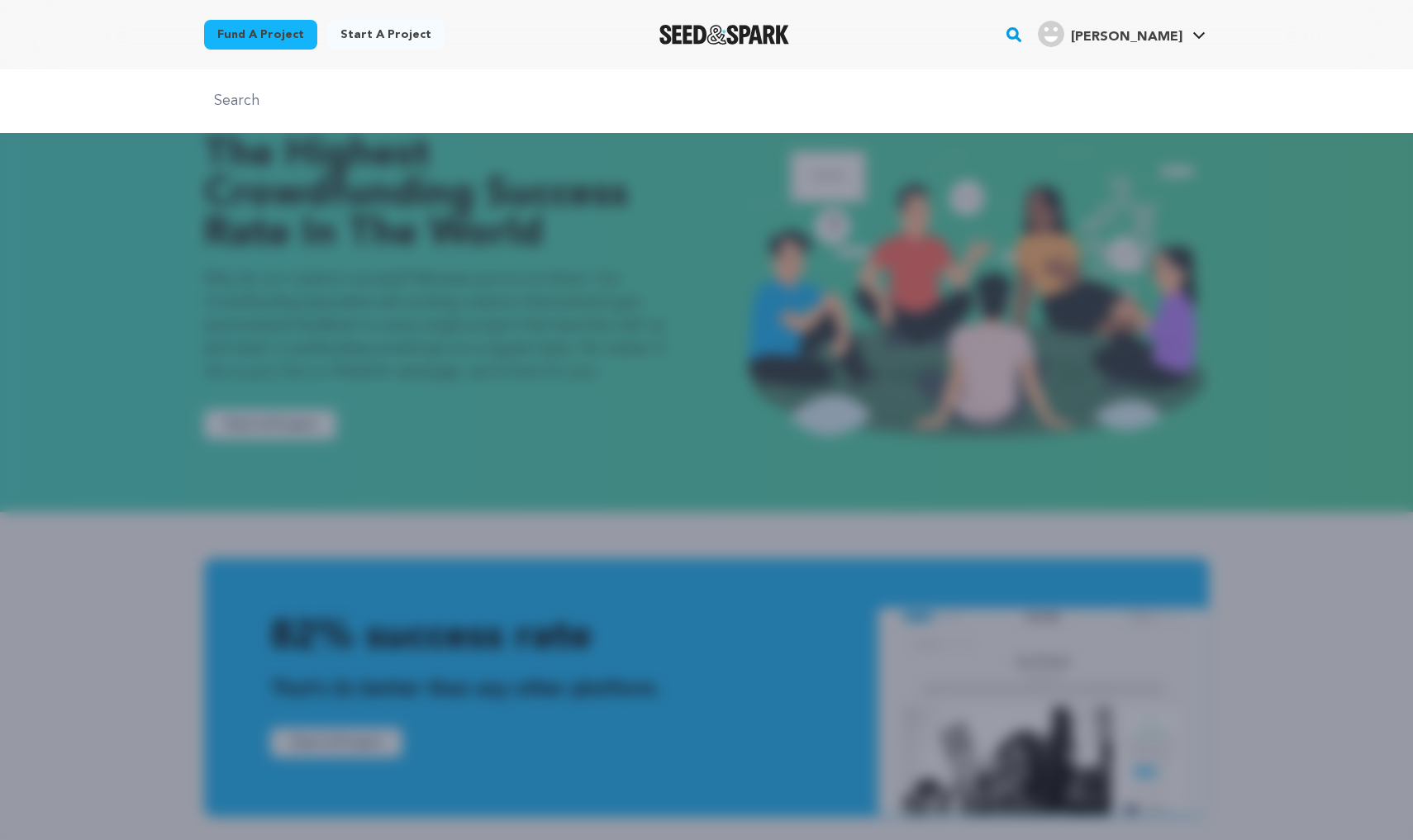click at bounding box center [706, 101] 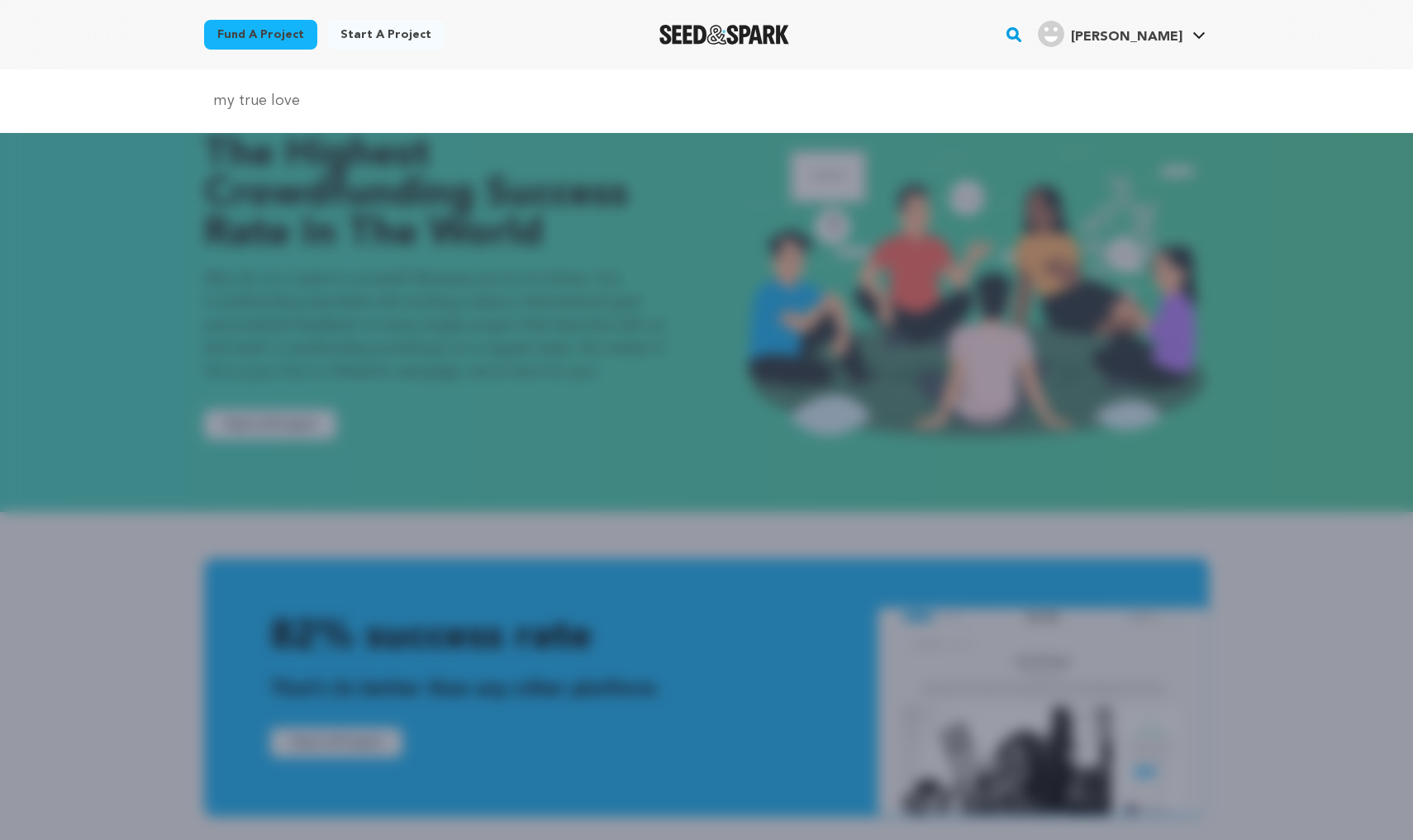 type on "my true love" 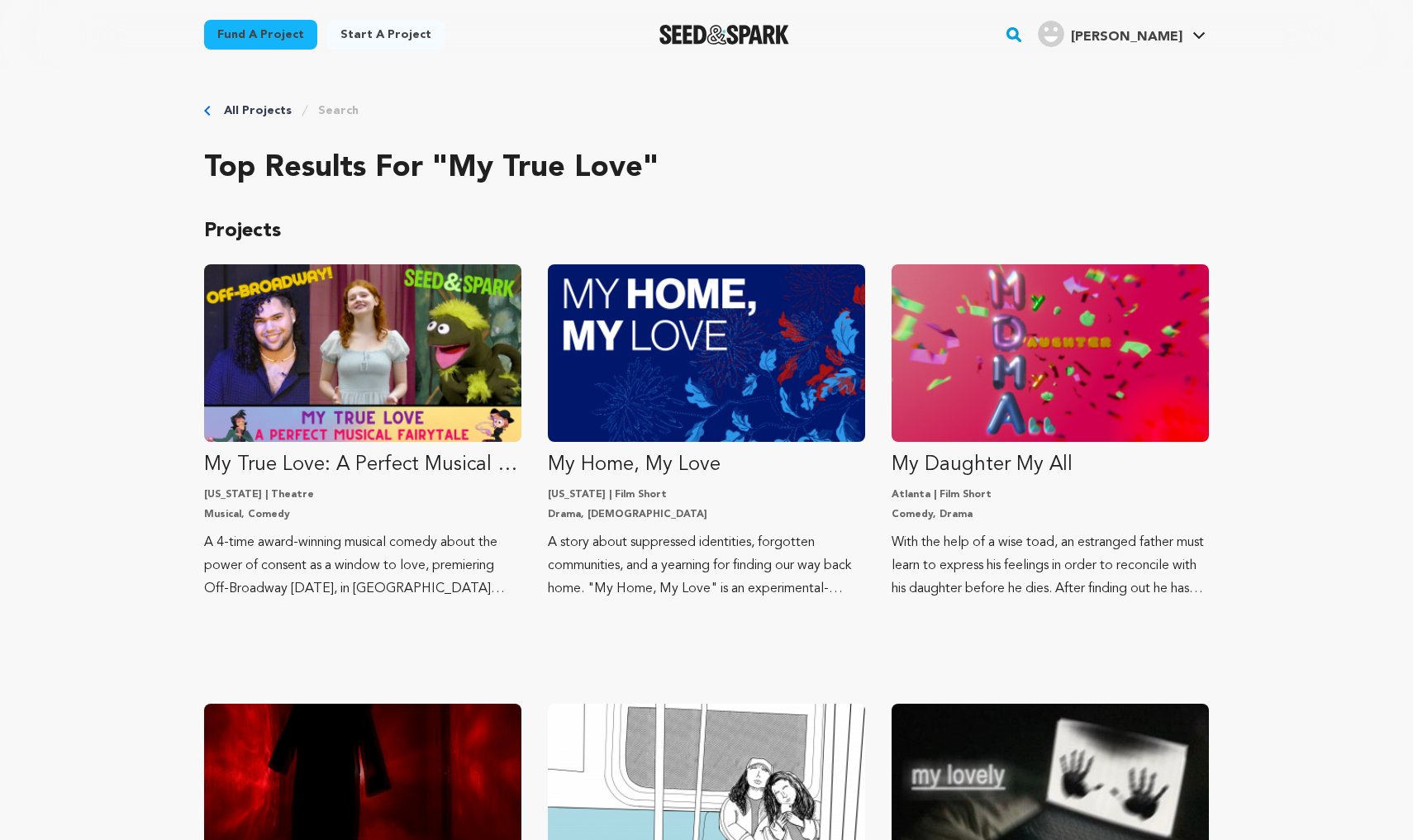 scroll, scrollTop: 0, scrollLeft: 0, axis: both 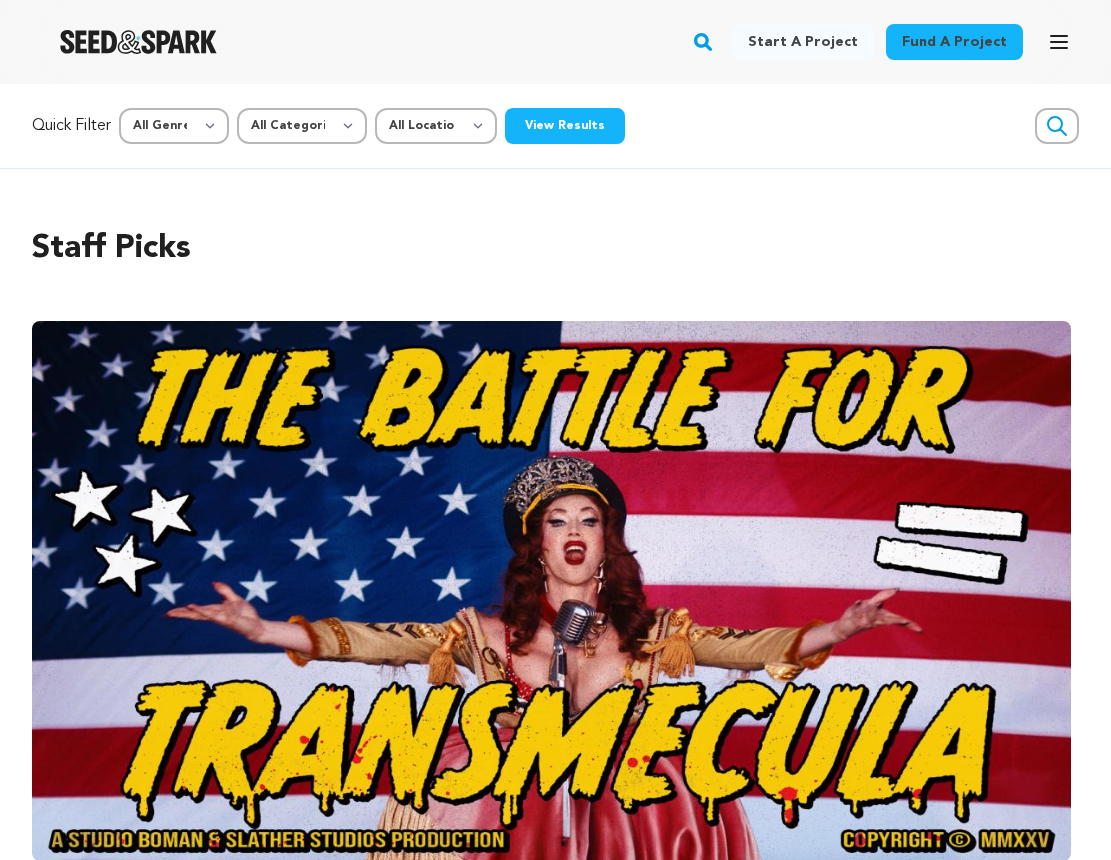 click 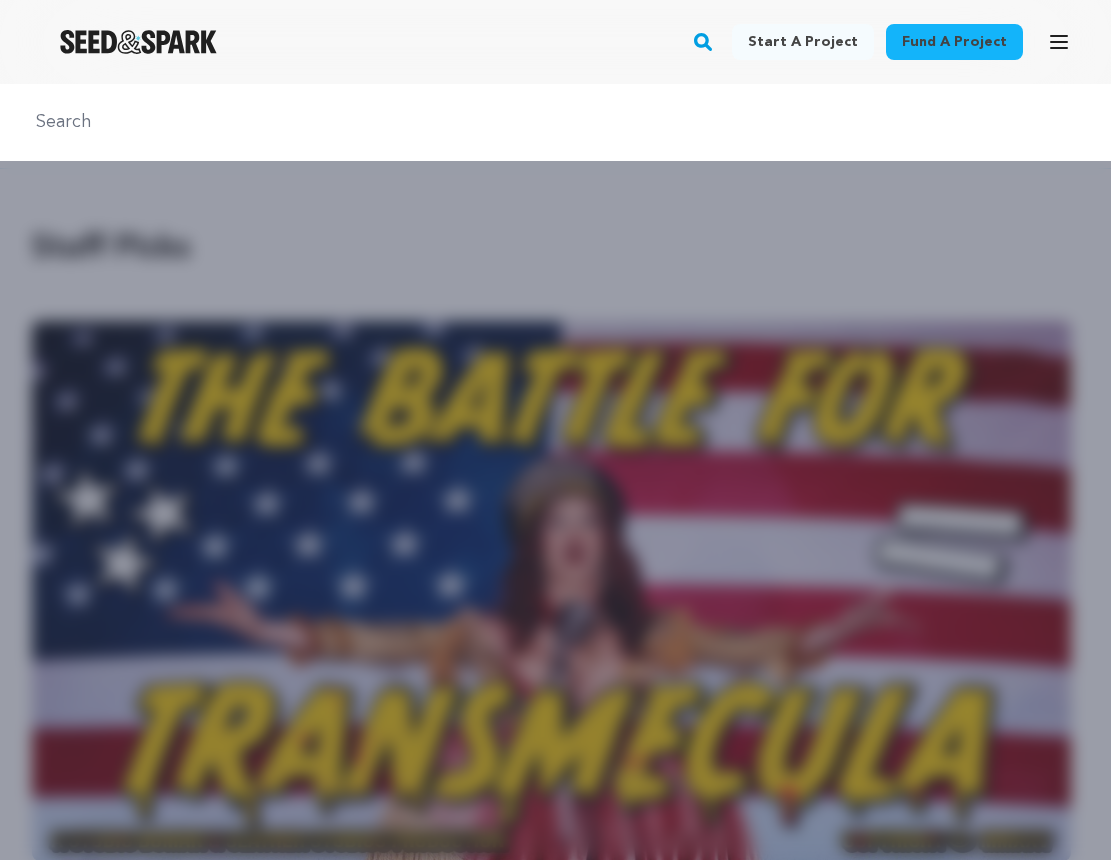 click at bounding box center [555, 122] 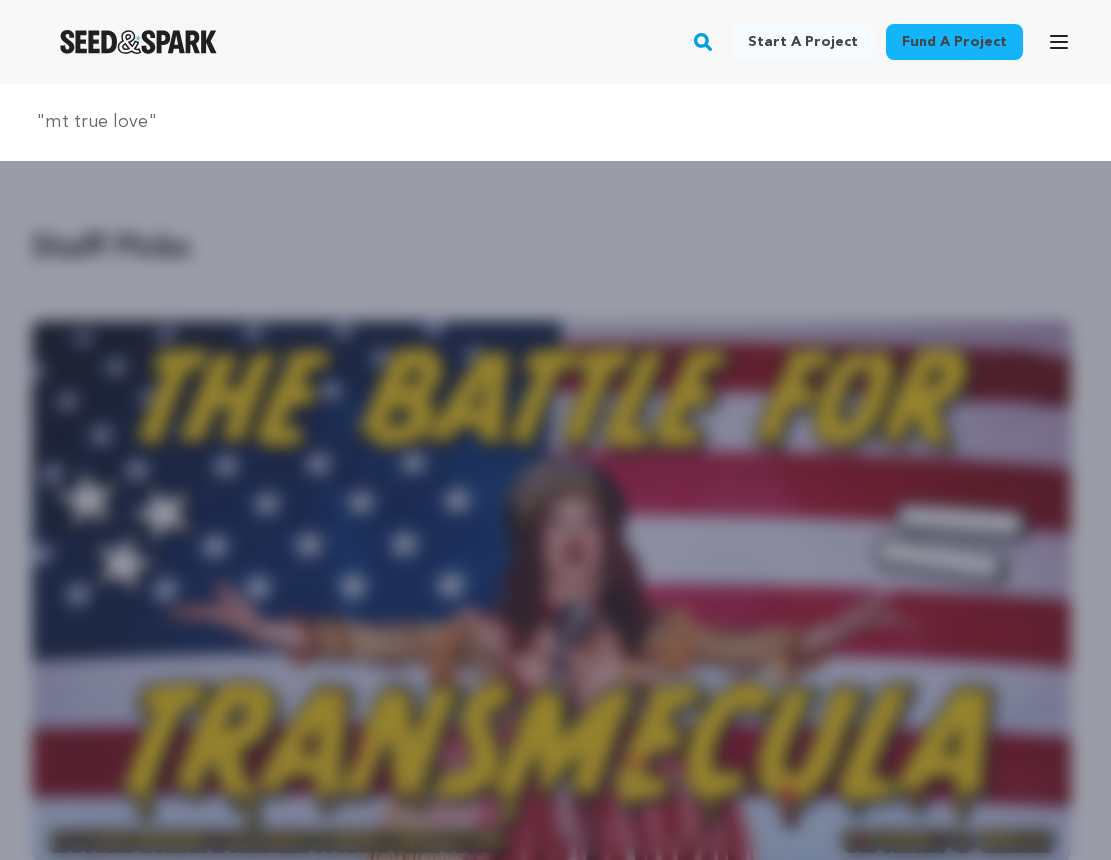 type on ""mt true love"" 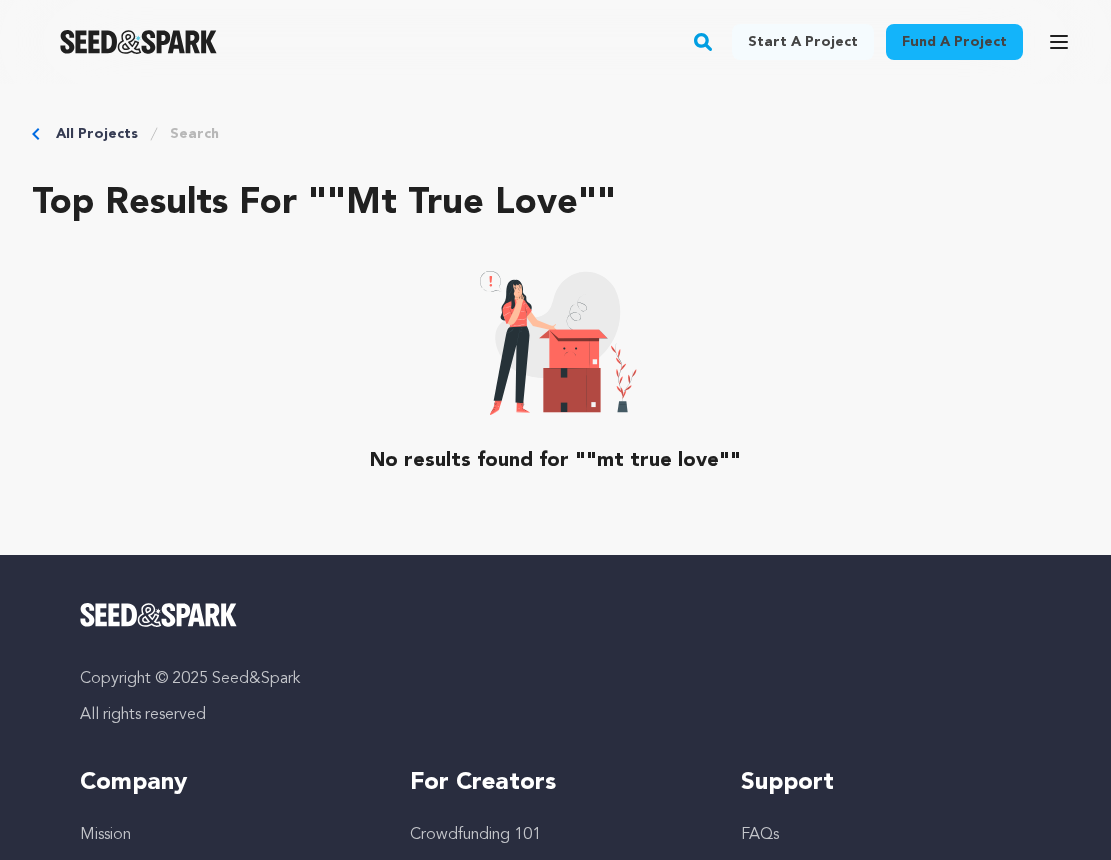 scroll, scrollTop: 0, scrollLeft: 0, axis: both 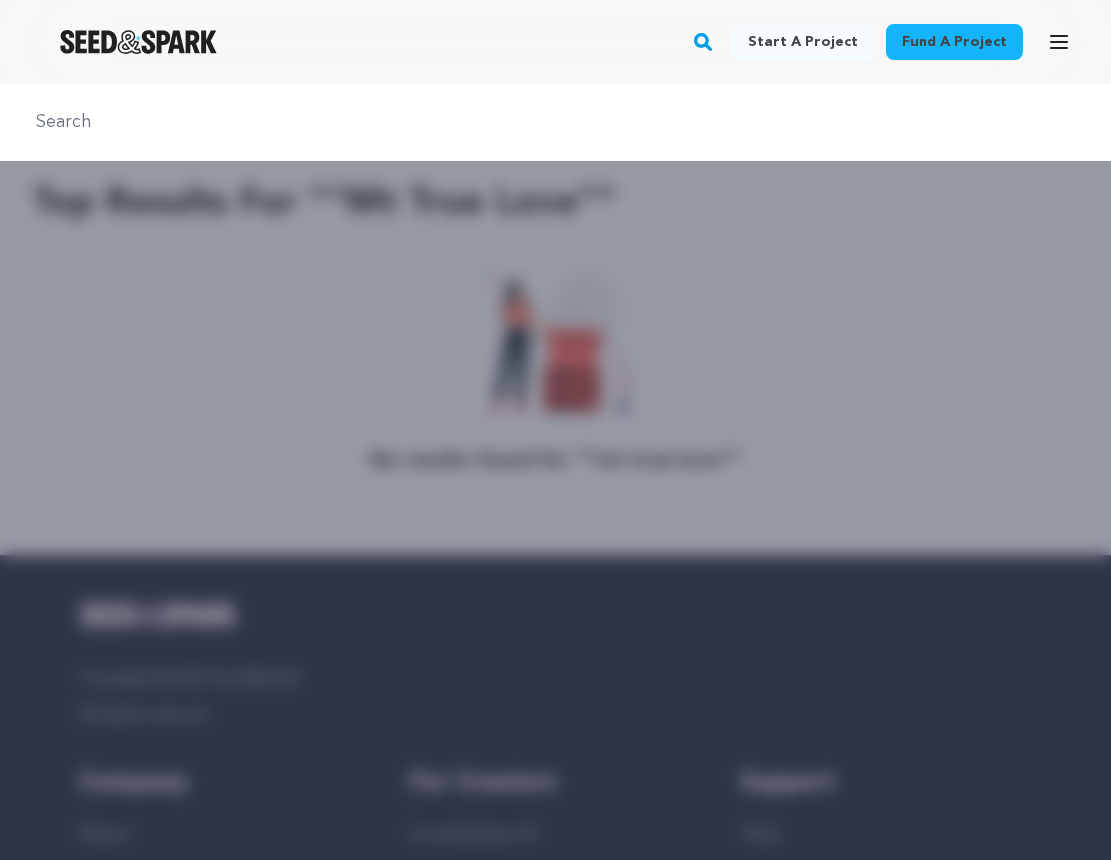 click at bounding box center [555, 122] 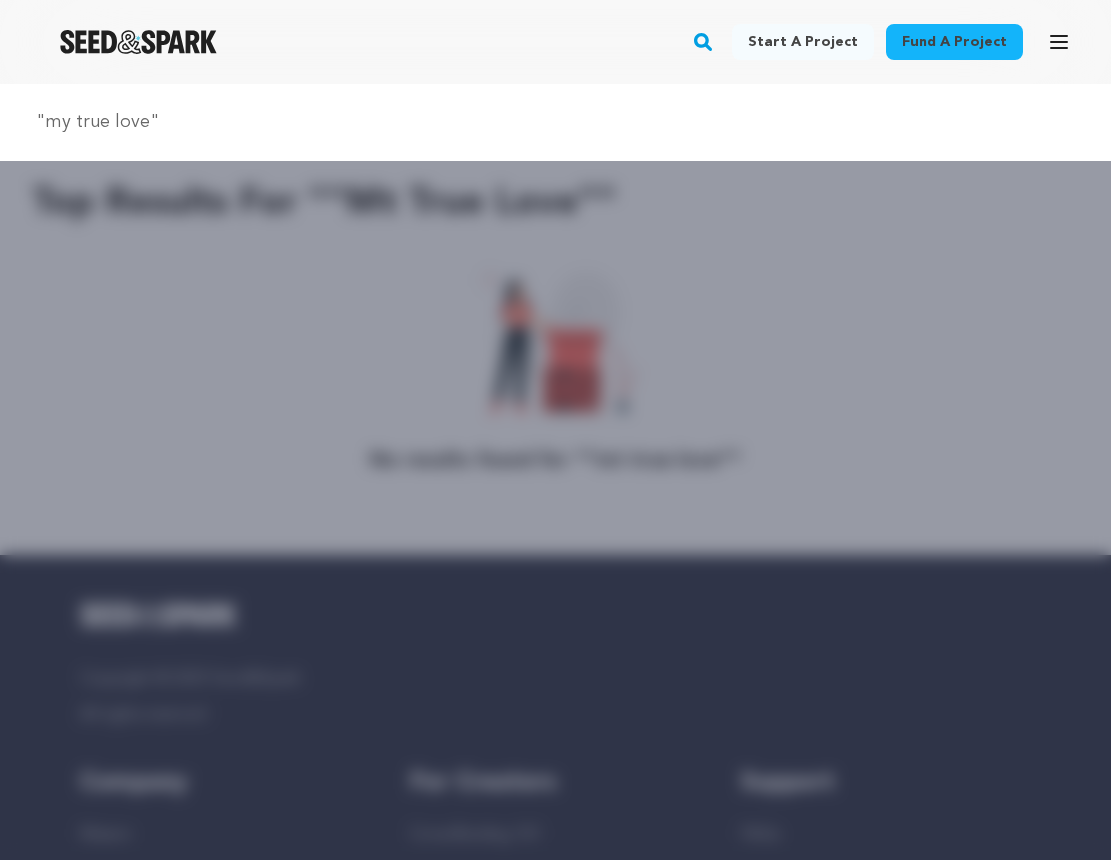 type on ""my true love"" 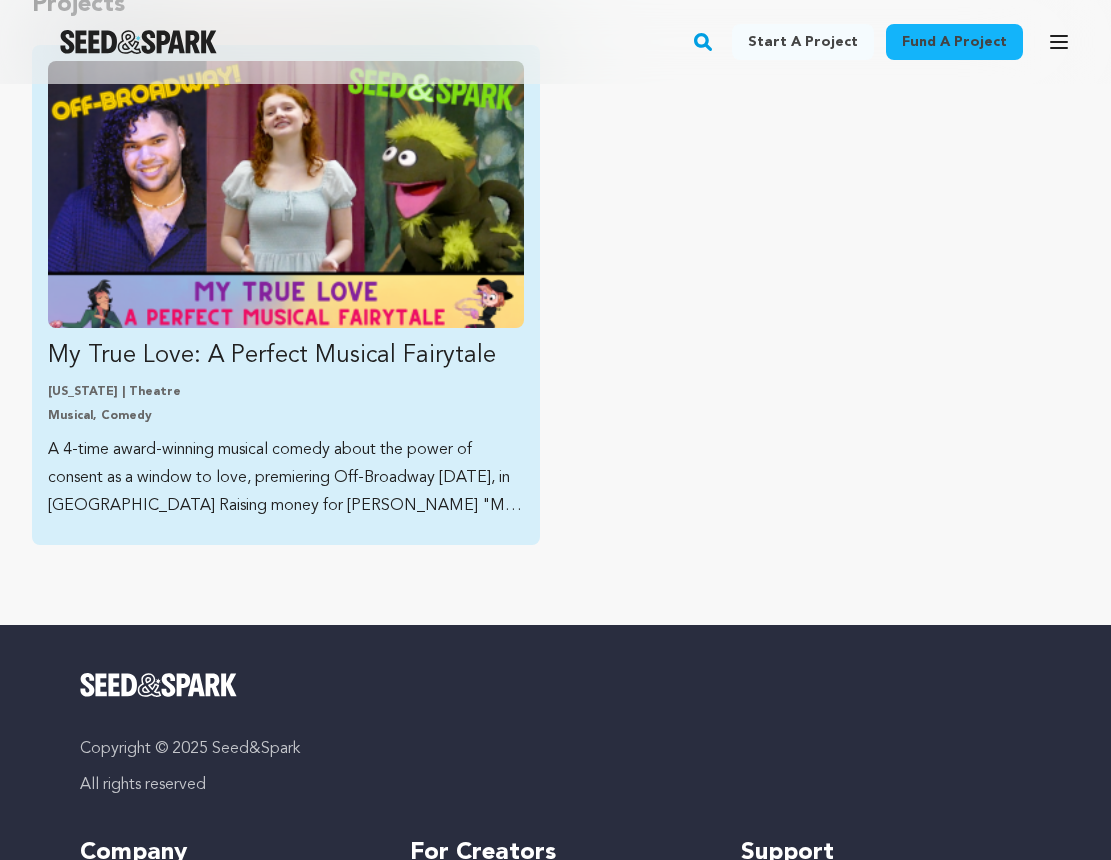 scroll, scrollTop: 280, scrollLeft: 0, axis: vertical 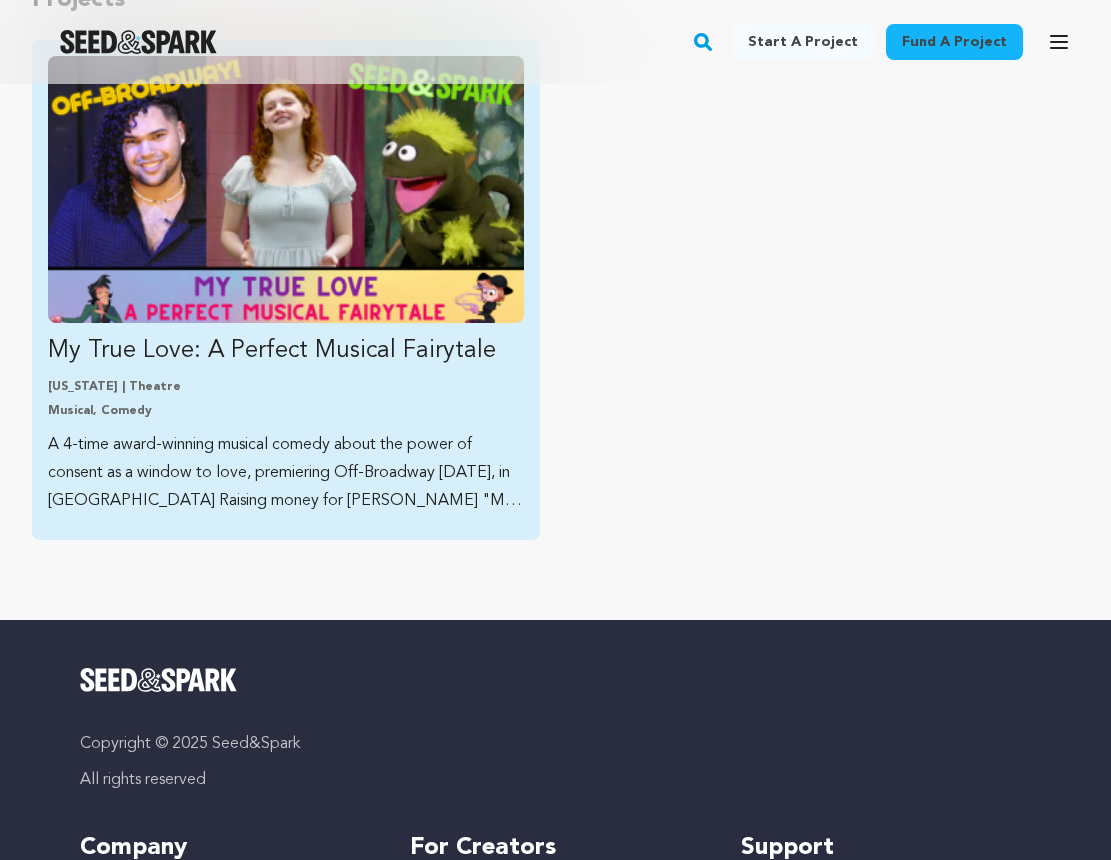click on "My True Love: A Perfect Musical Fairytale" at bounding box center [286, 351] 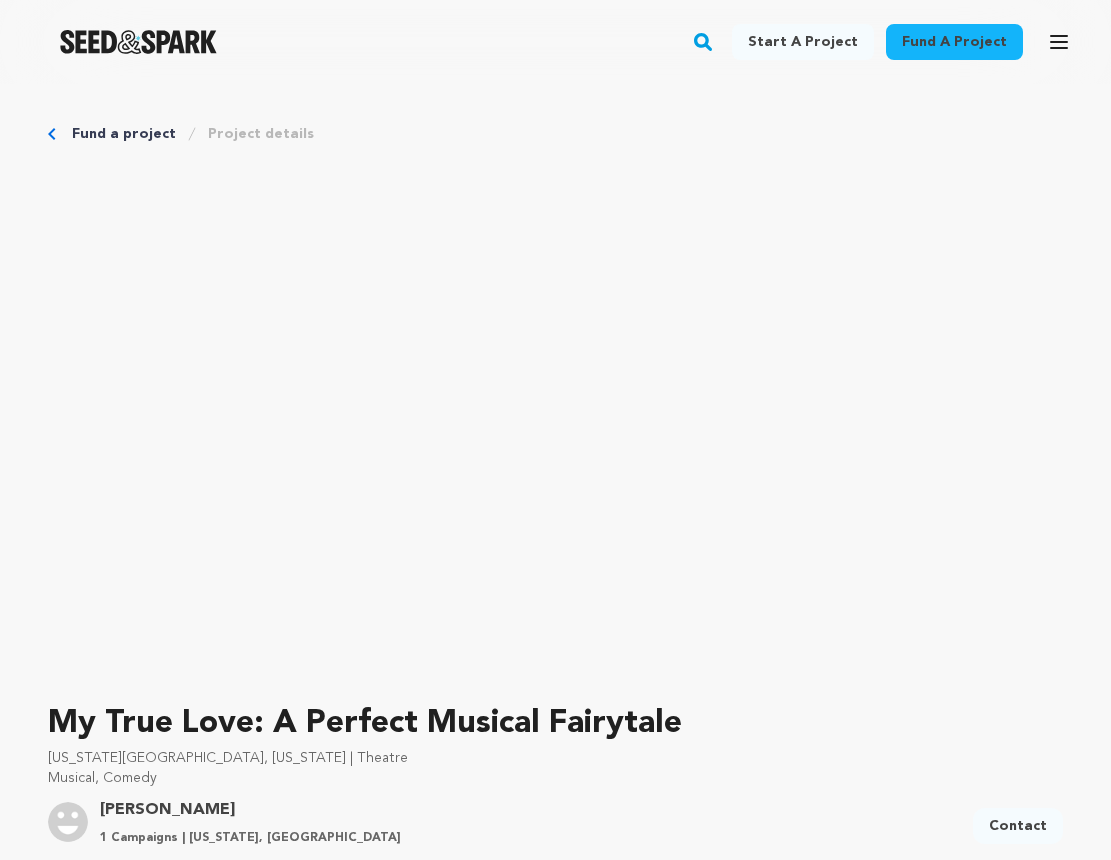 scroll, scrollTop: 0, scrollLeft: 0, axis: both 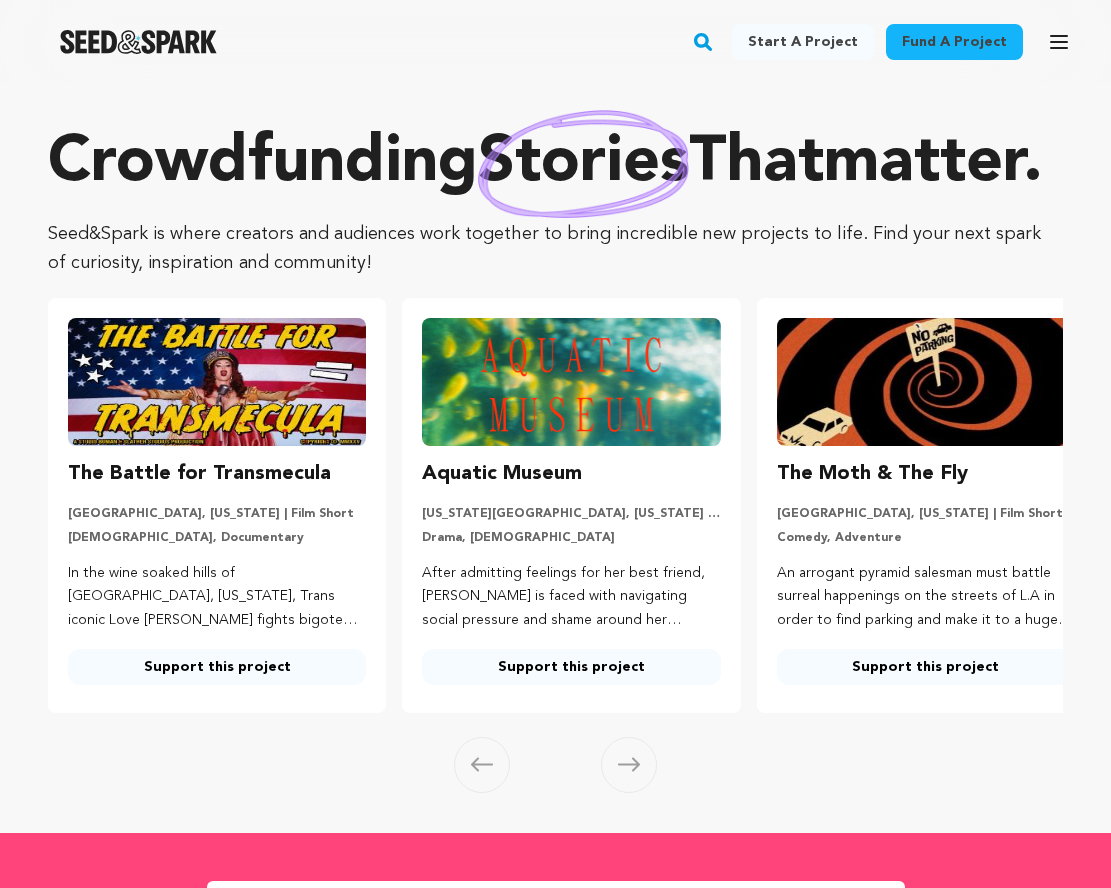 click 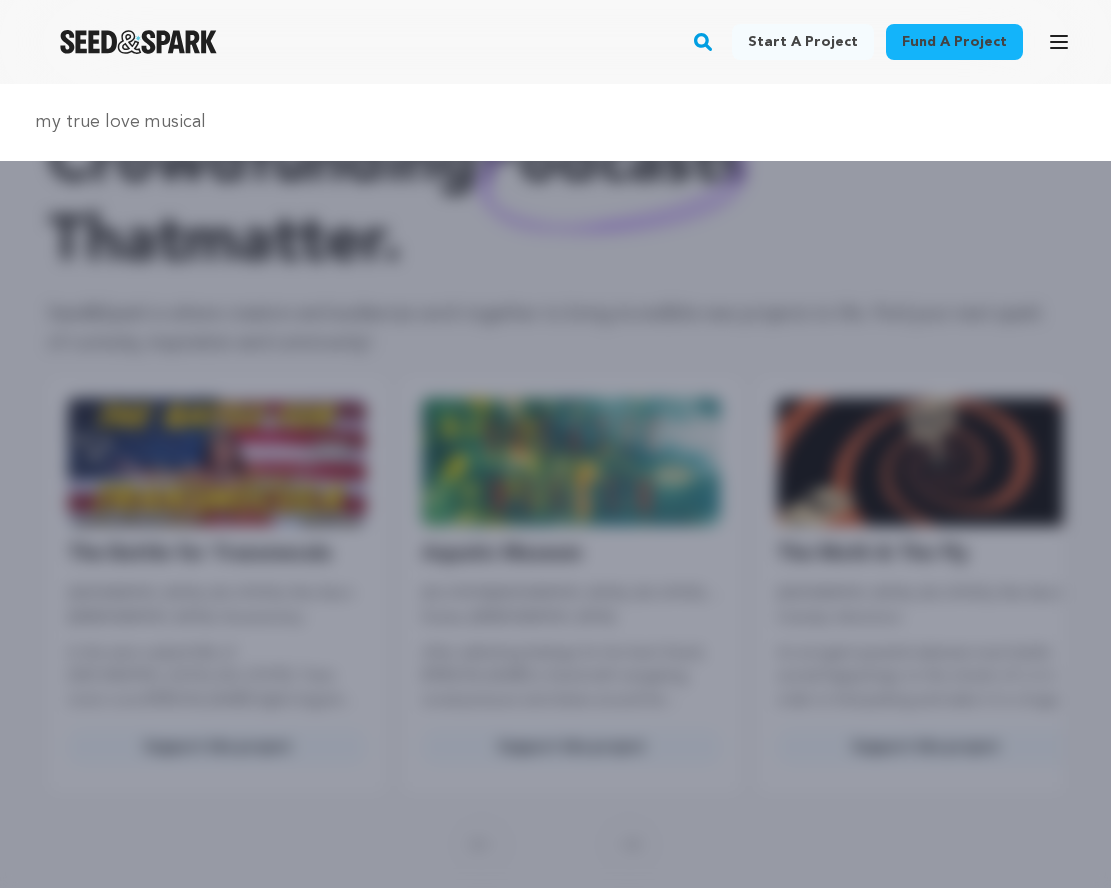 type on "my true love musical" 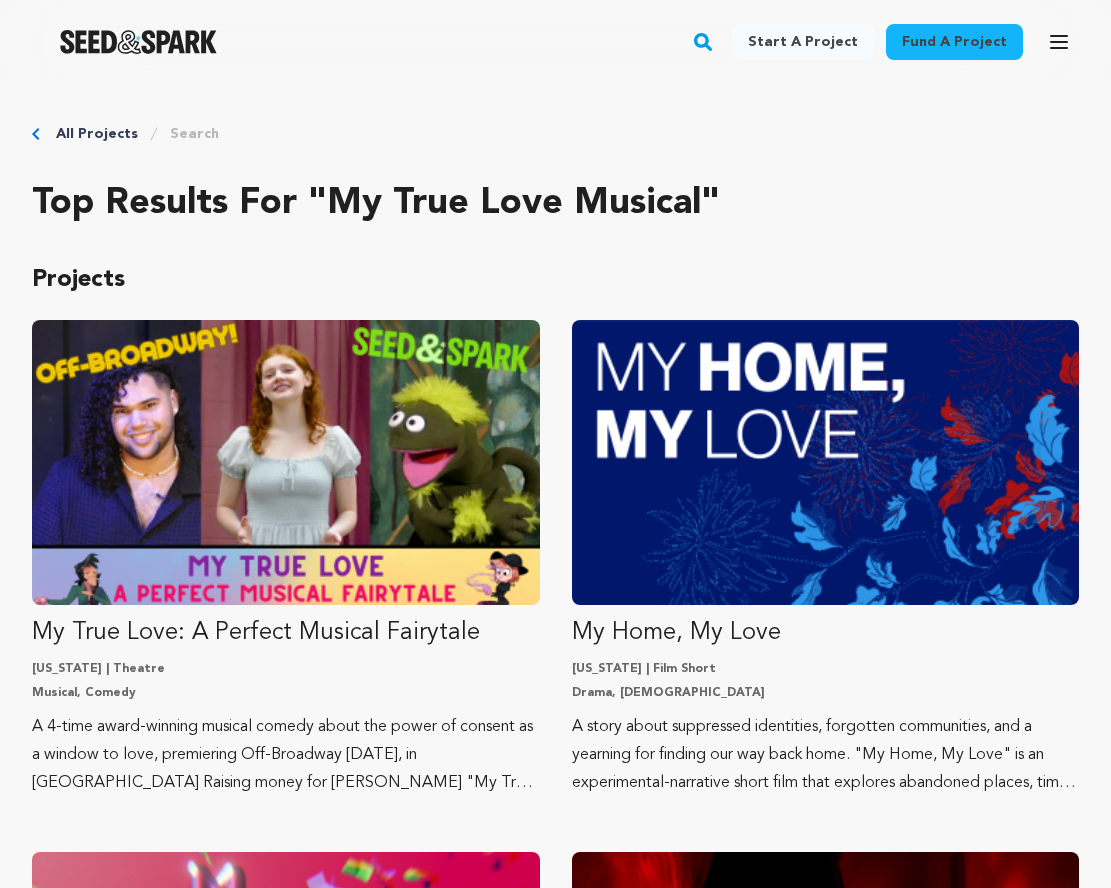scroll, scrollTop: 0, scrollLeft: 0, axis: both 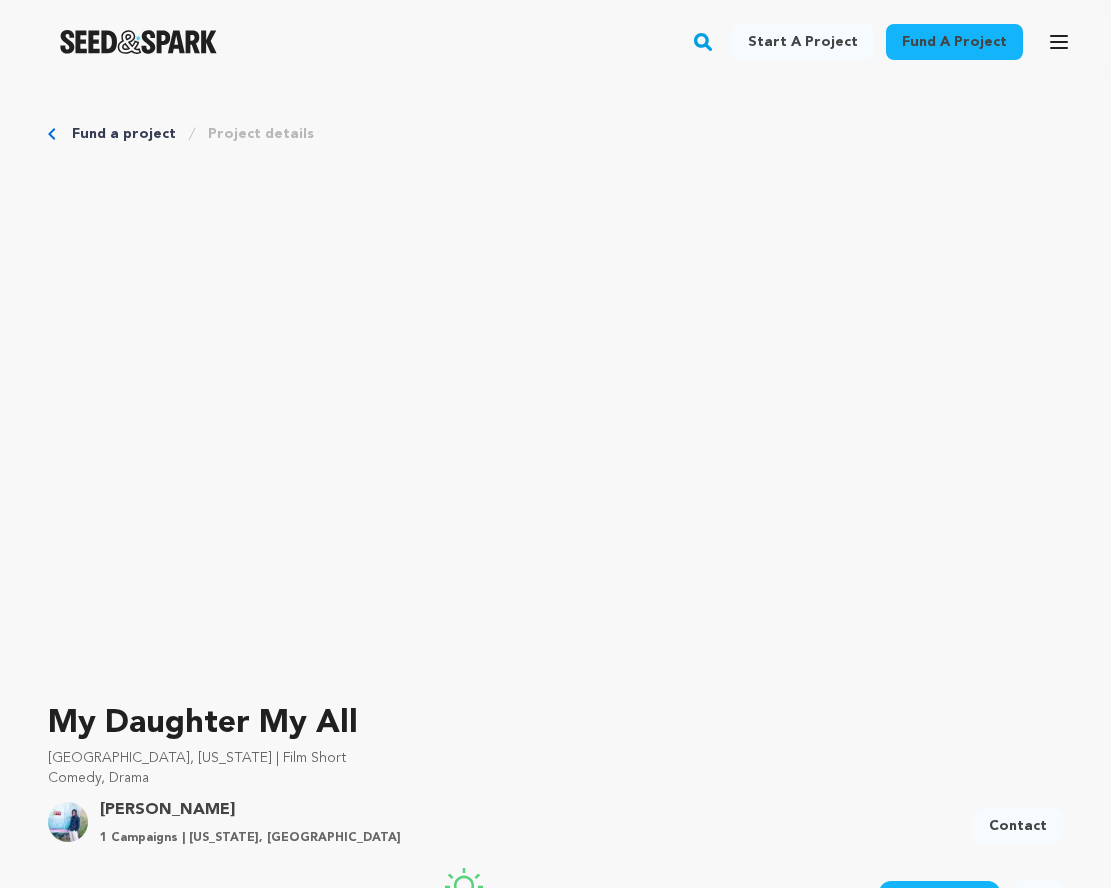click 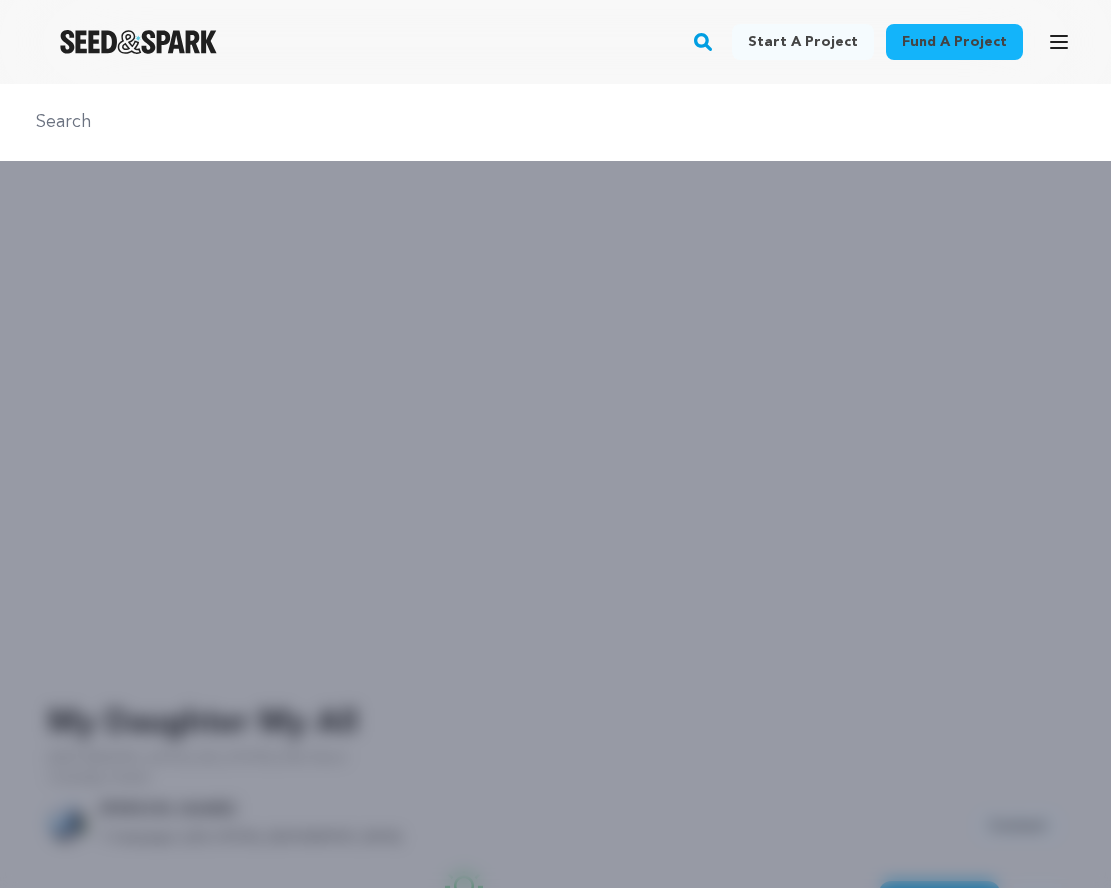 click on "Fund a project" at bounding box center (954, 42) 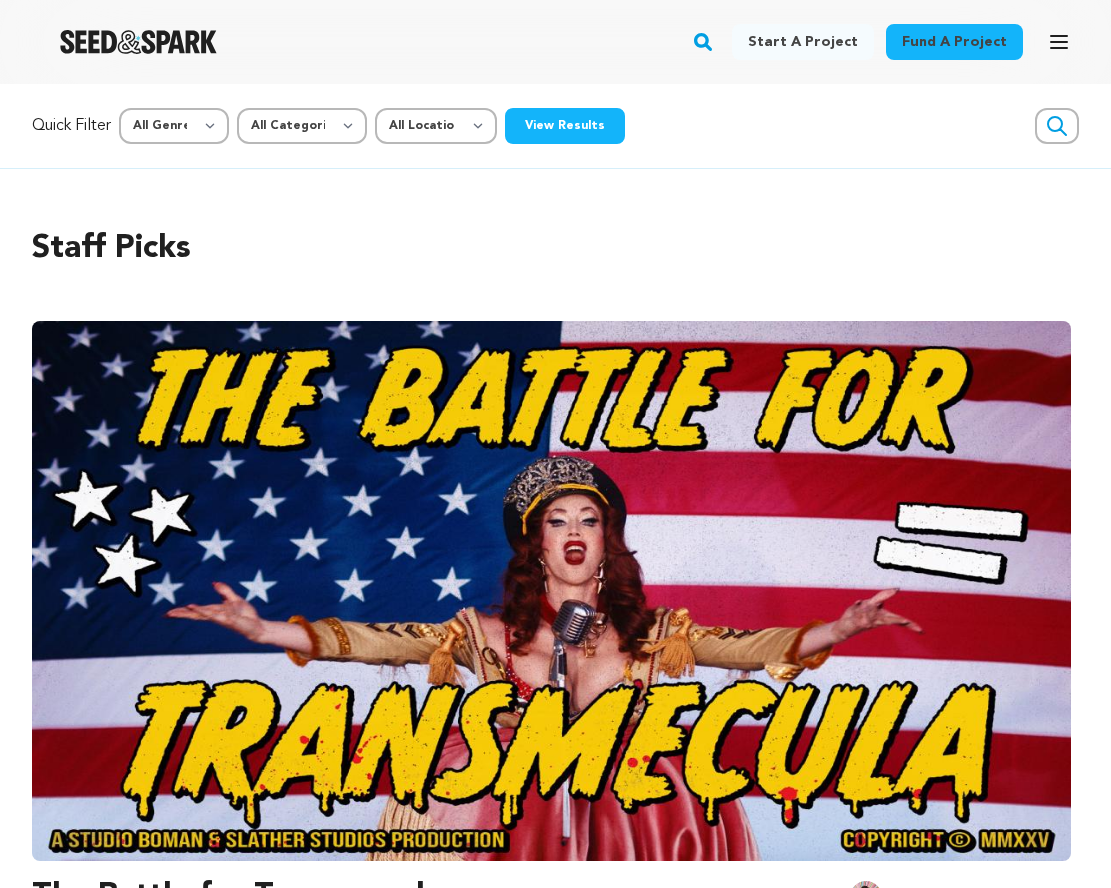 scroll, scrollTop: 0, scrollLeft: 0, axis: both 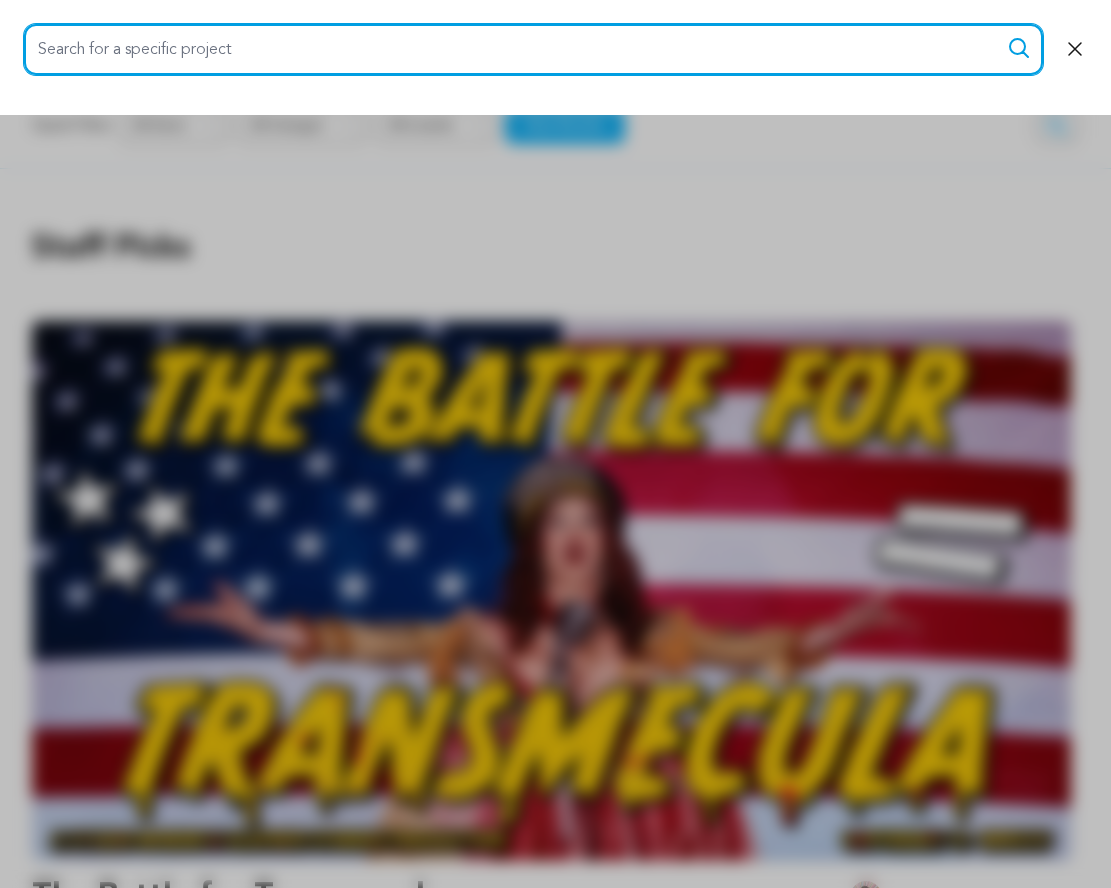 click on "Search for a specific project" at bounding box center (533, 49) 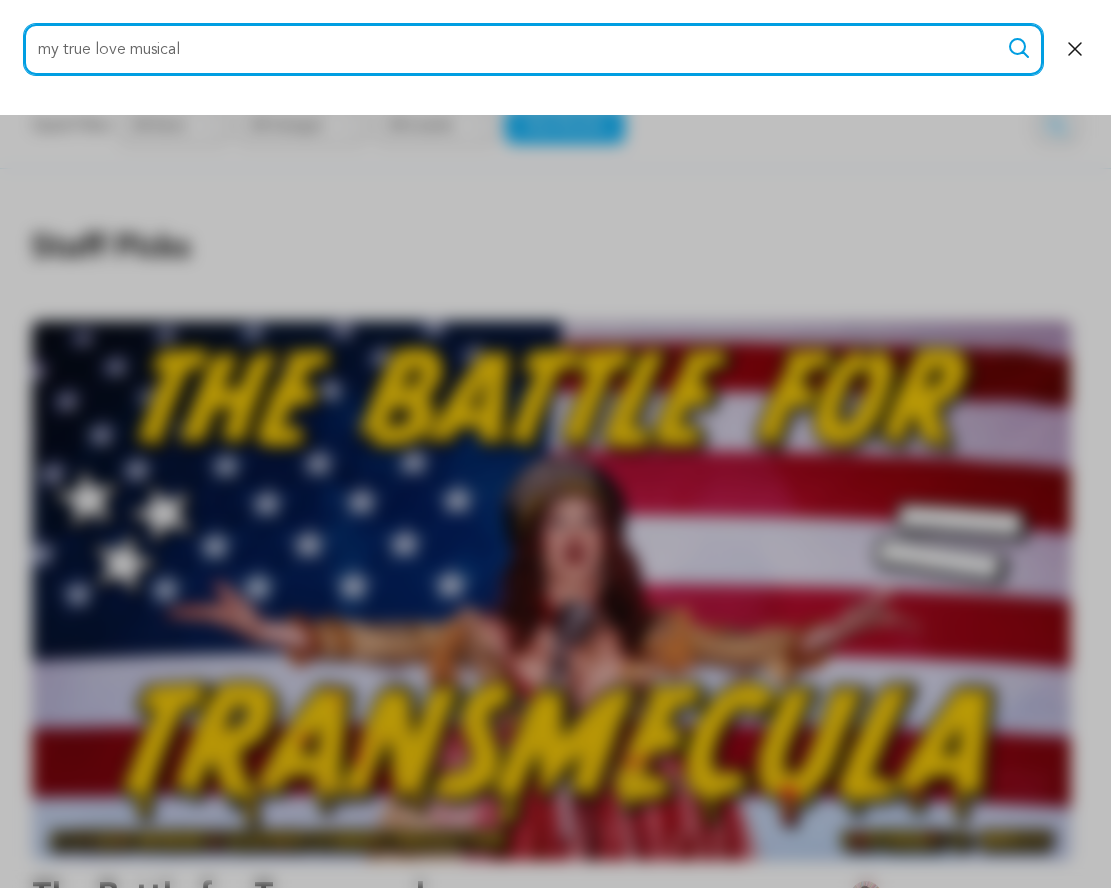 type on "my true love musical" 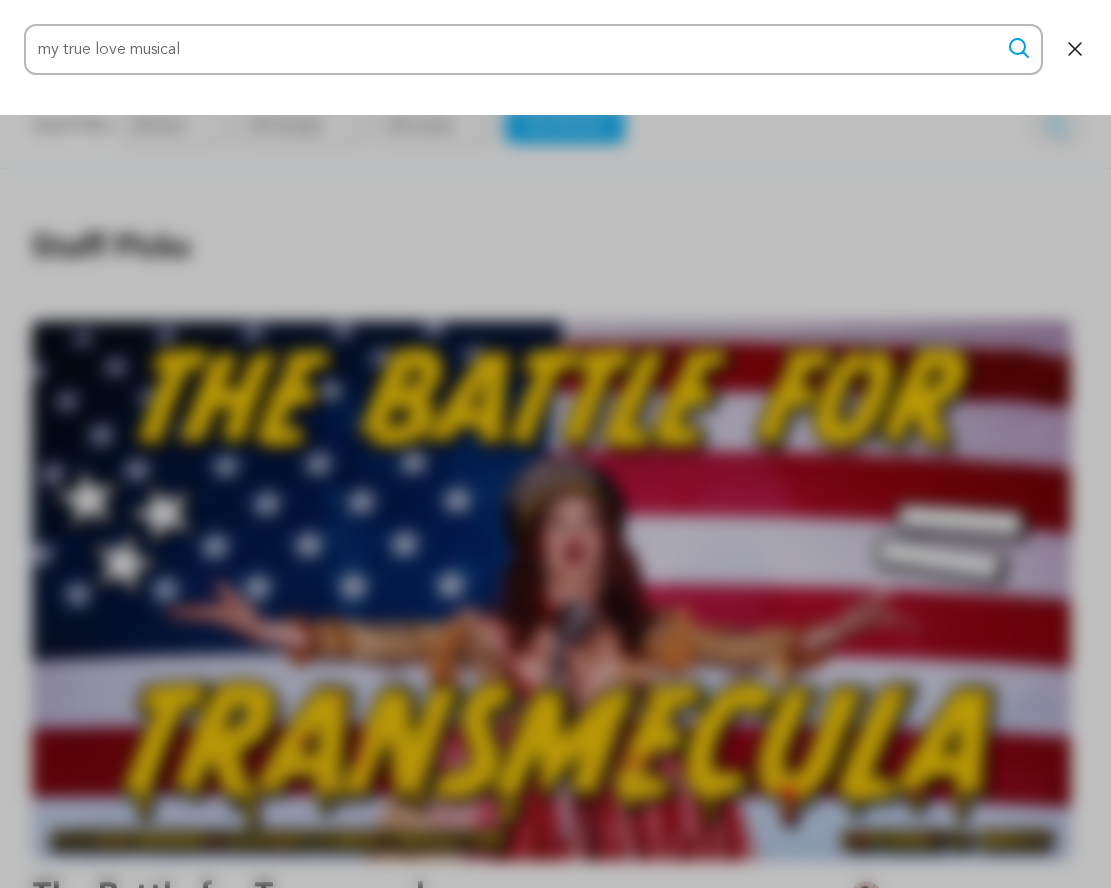 click 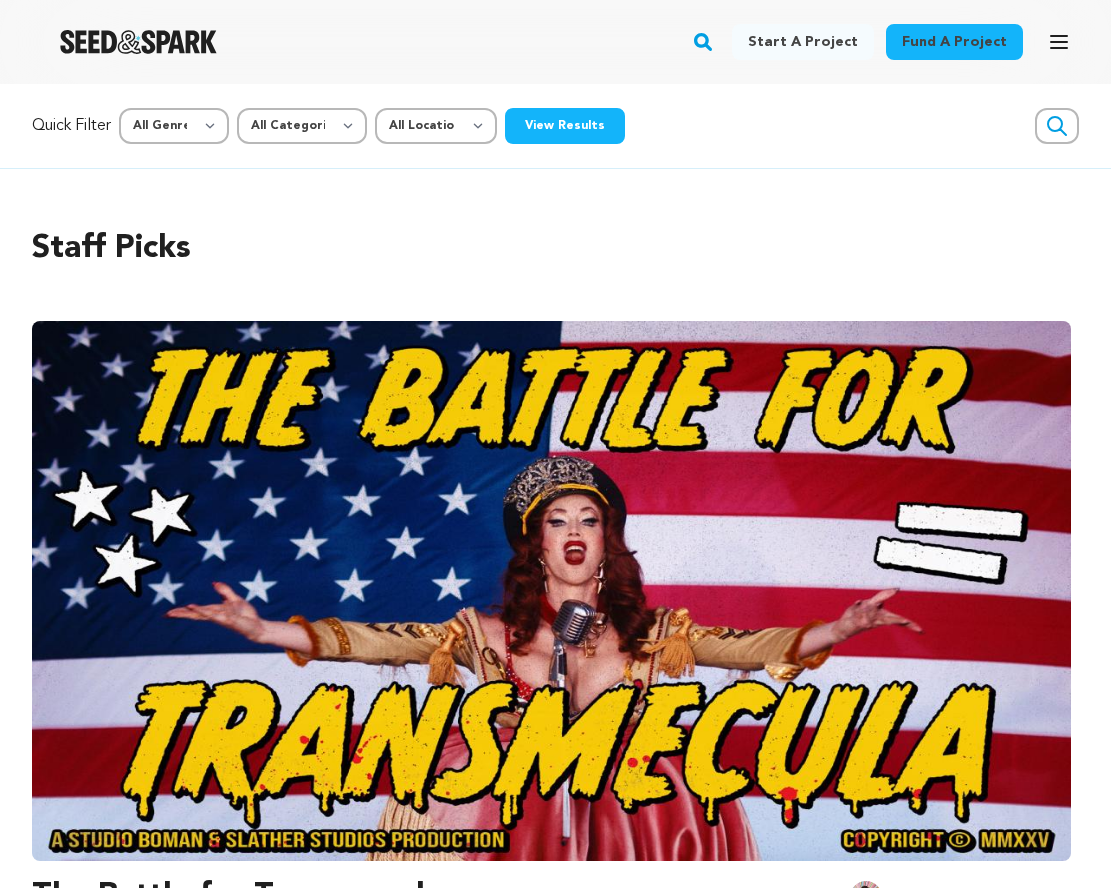 click on "View Results" at bounding box center [565, 126] 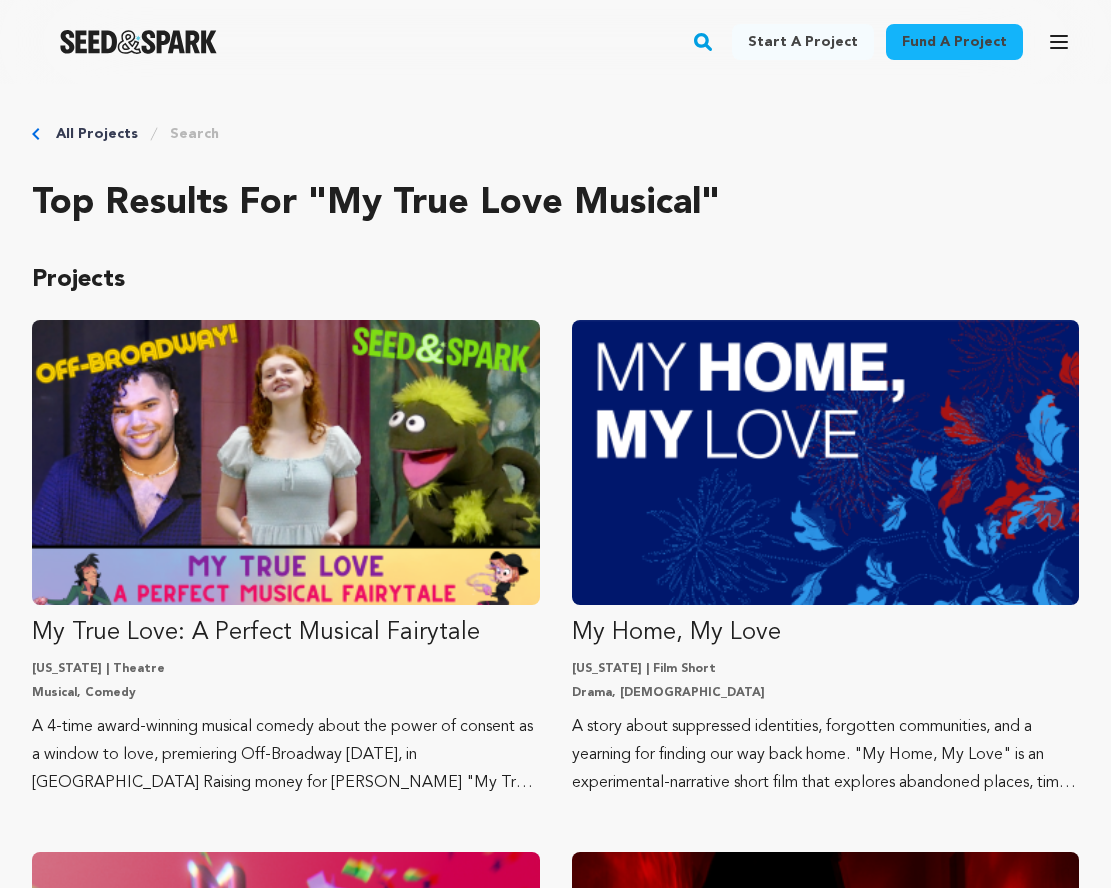 scroll, scrollTop: 0, scrollLeft: 0, axis: both 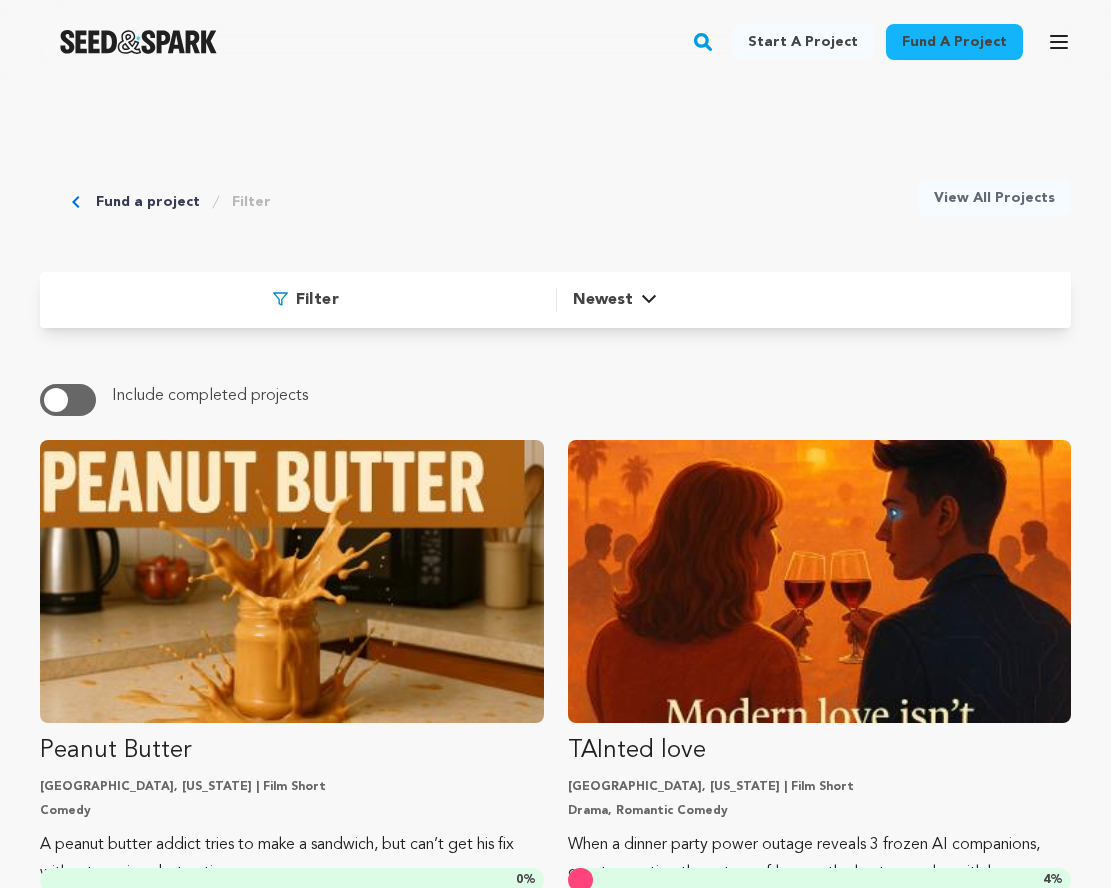 click at bounding box center (56, 400) 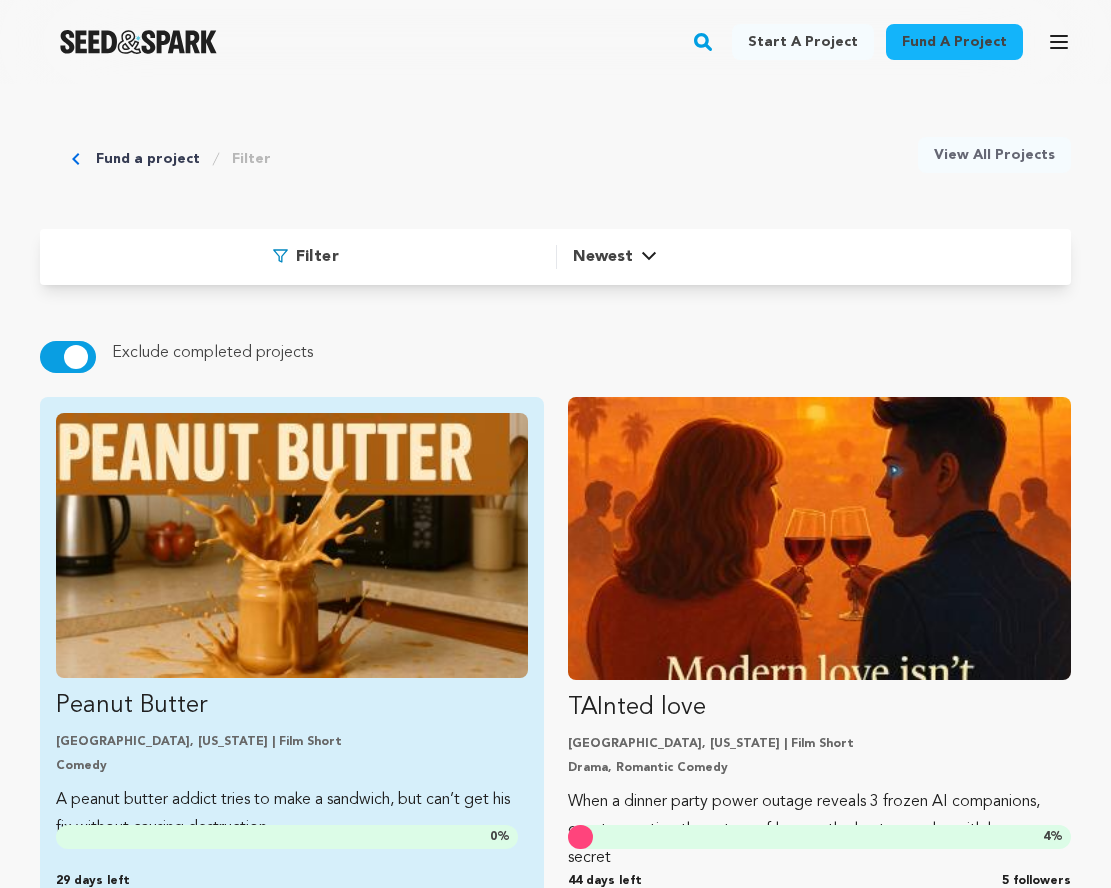 scroll, scrollTop: 50, scrollLeft: 0, axis: vertical 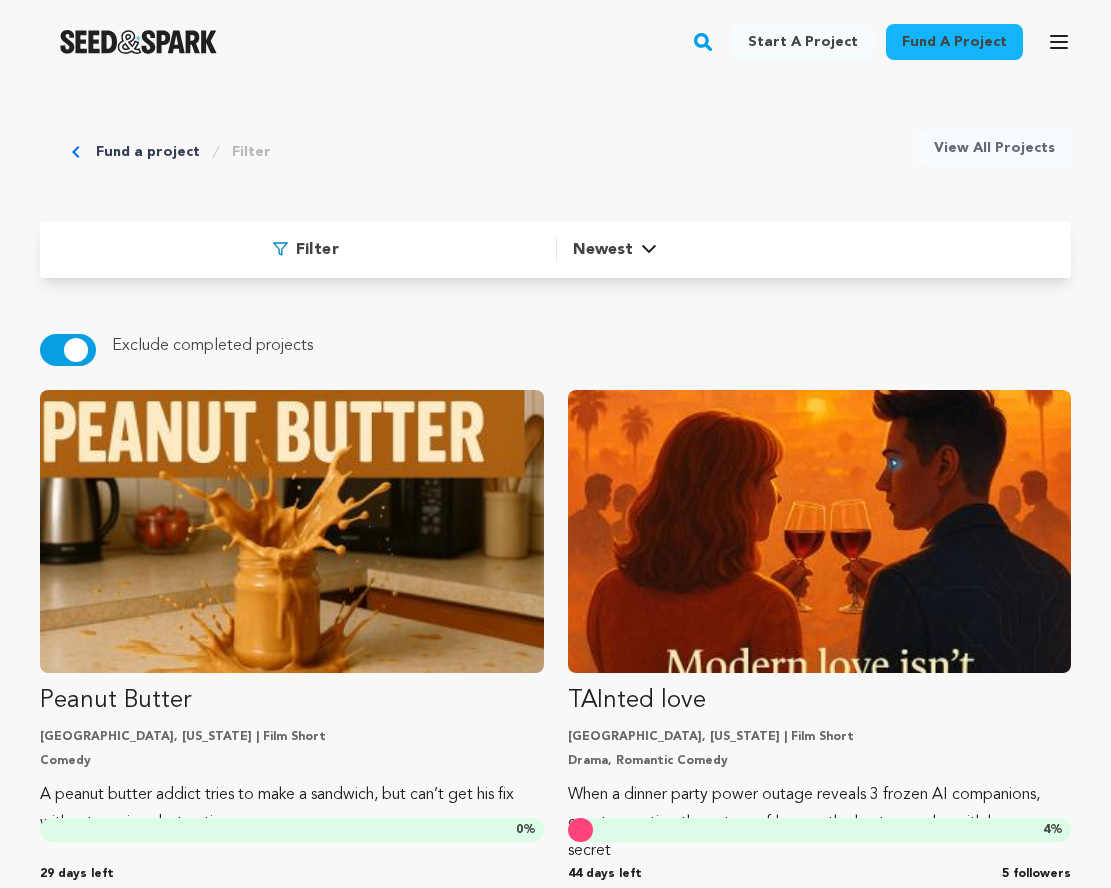 click on "Filter" at bounding box center (317, 250) 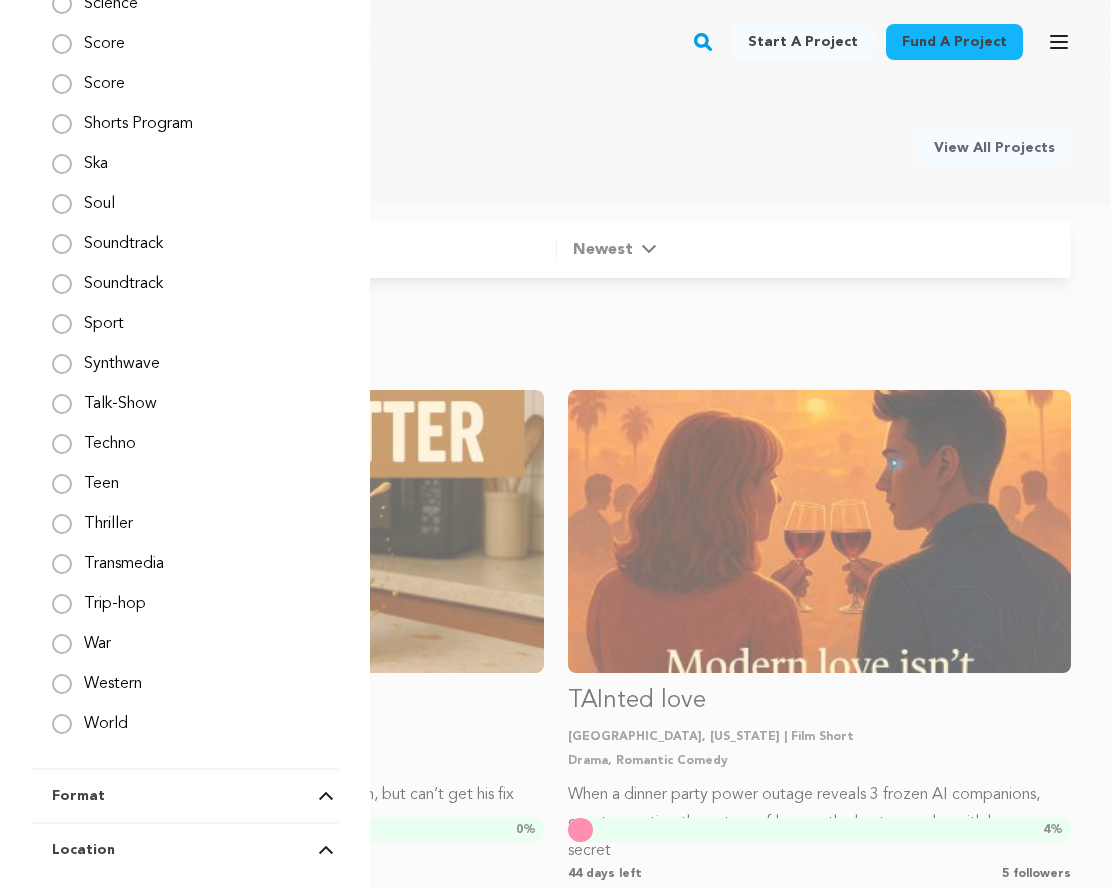 scroll, scrollTop: 2817, scrollLeft: 0, axis: vertical 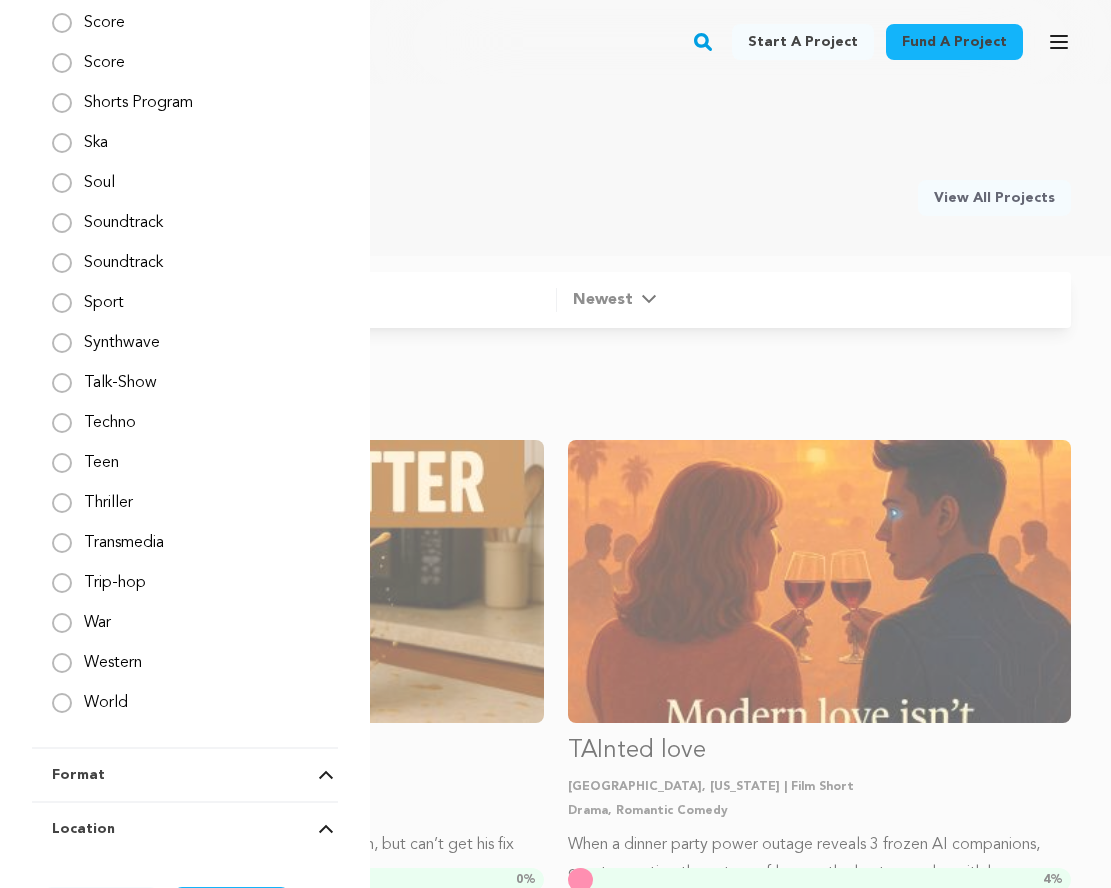 click on "Filter Options
Genre
All genre
Action" at bounding box center (595, 700) 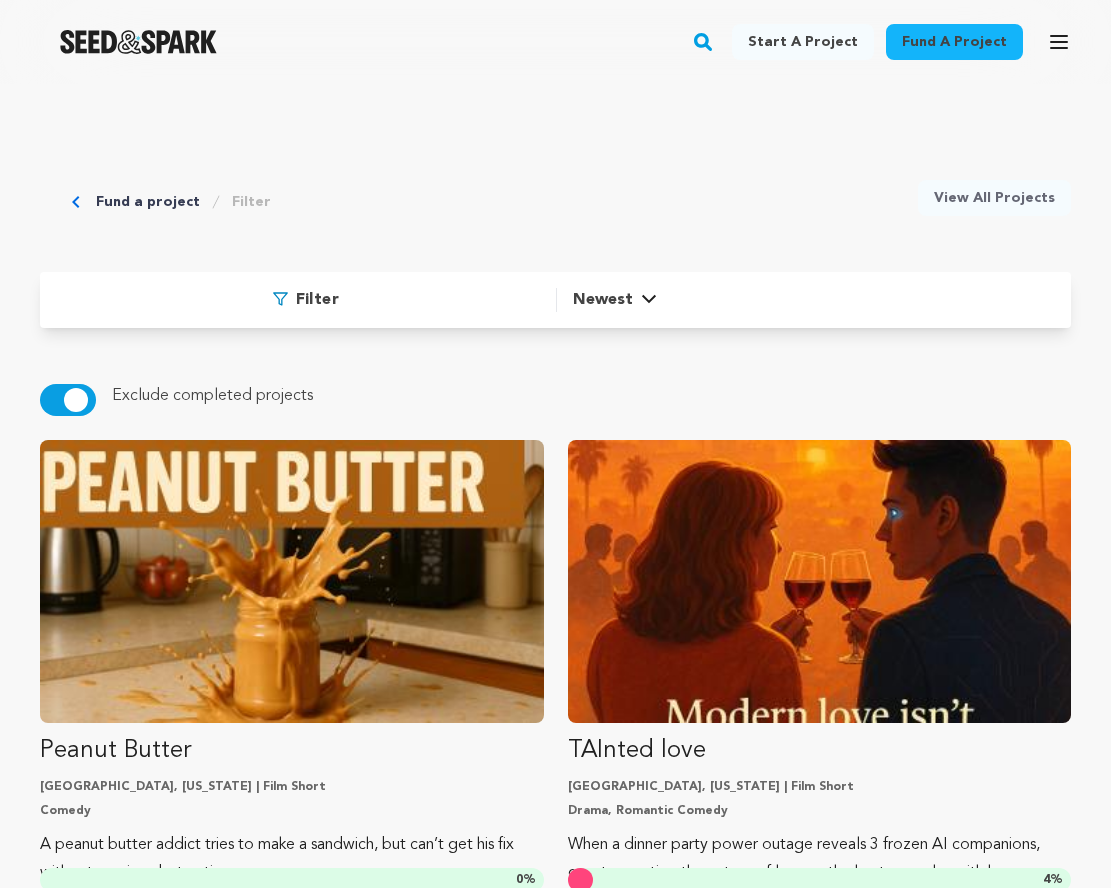 click on "Newest" at bounding box center (603, 300) 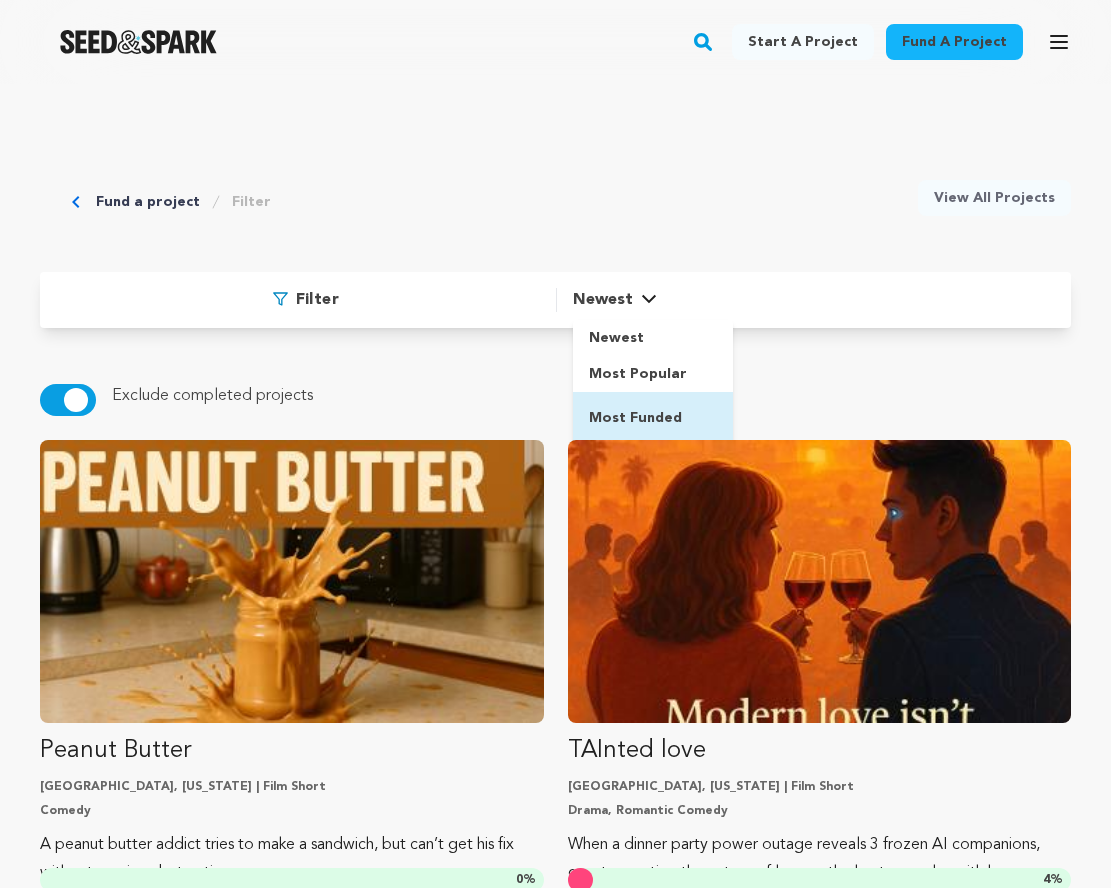 click on "Most Funded" at bounding box center (635, 418) 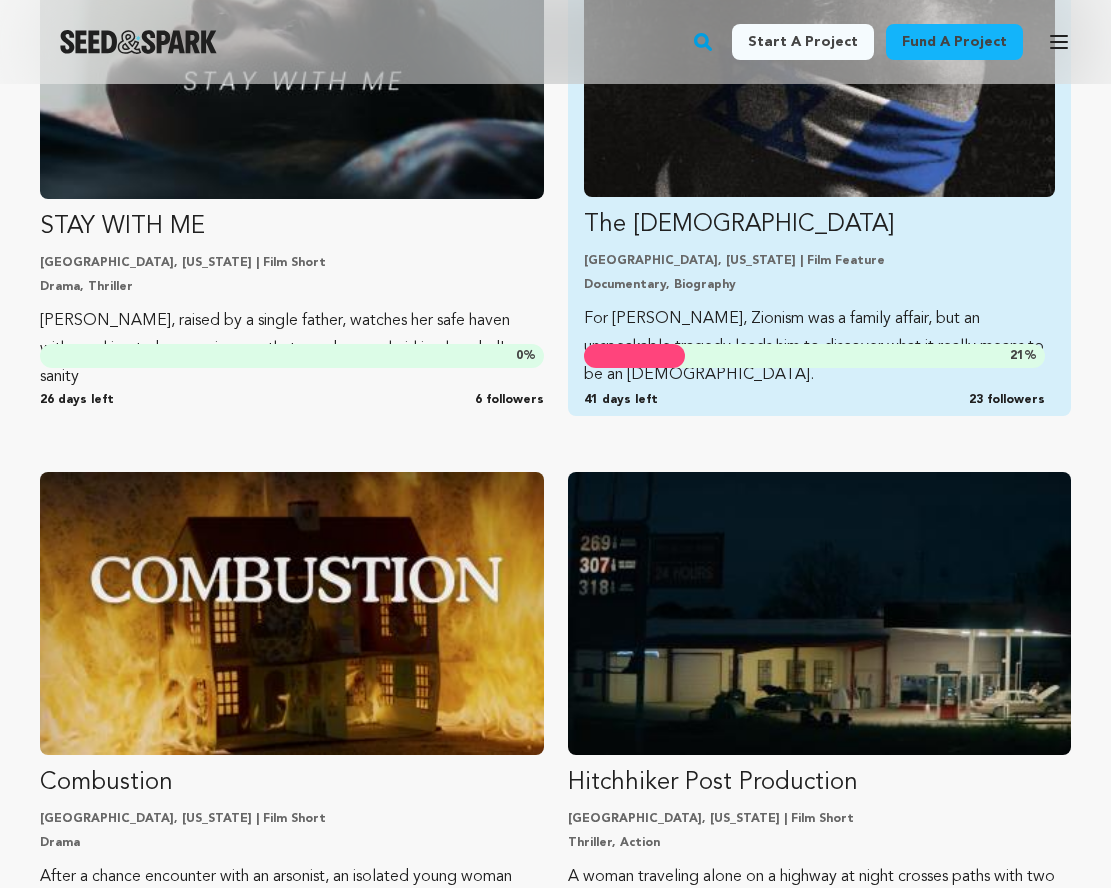 scroll, scrollTop: 6323, scrollLeft: 0, axis: vertical 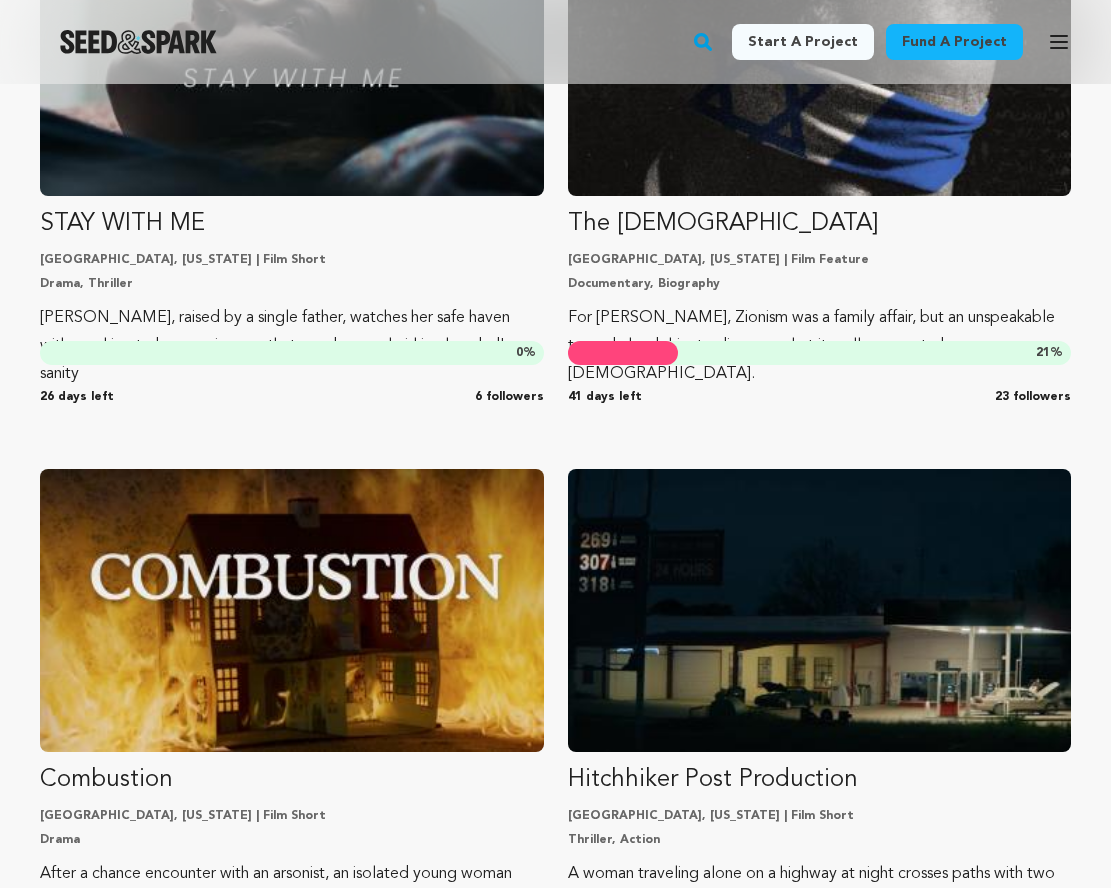 click on "Fund a project" at bounding box center (954, 42) 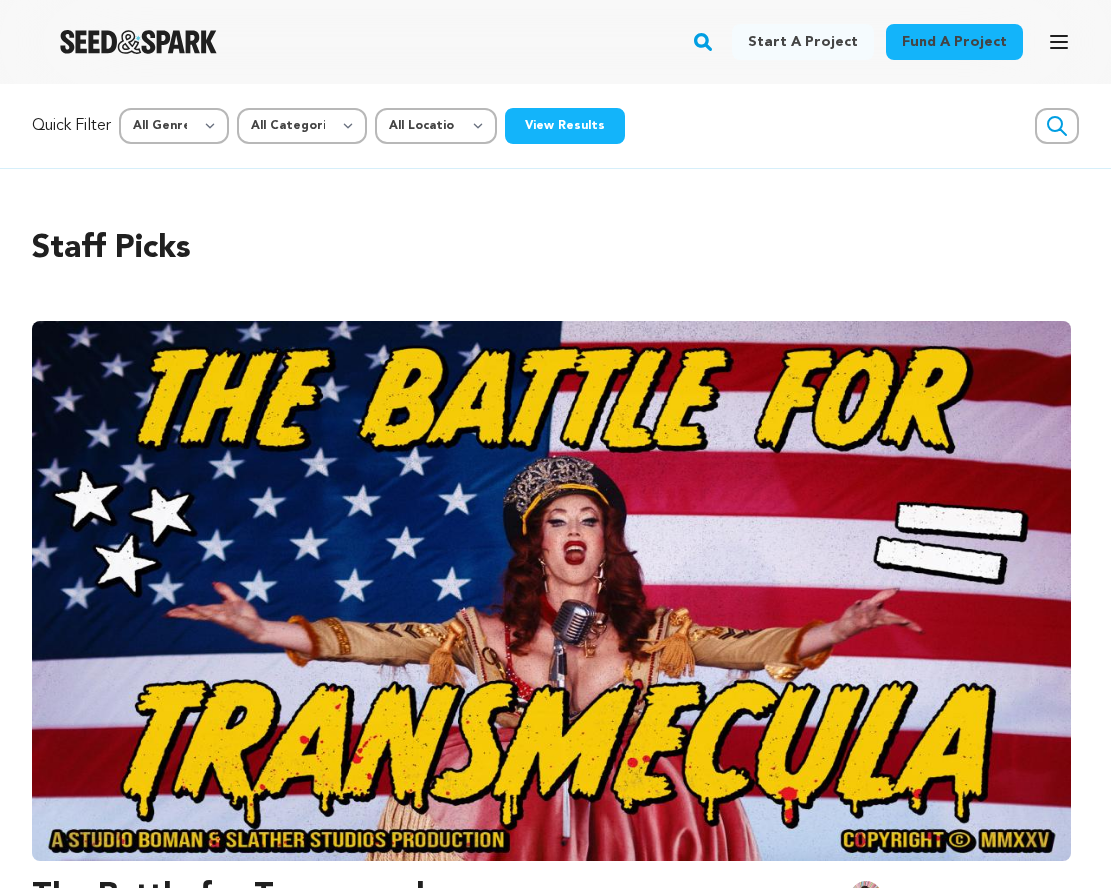 scroll, scrollTop: 0, scrollLeft: 0, axis: both 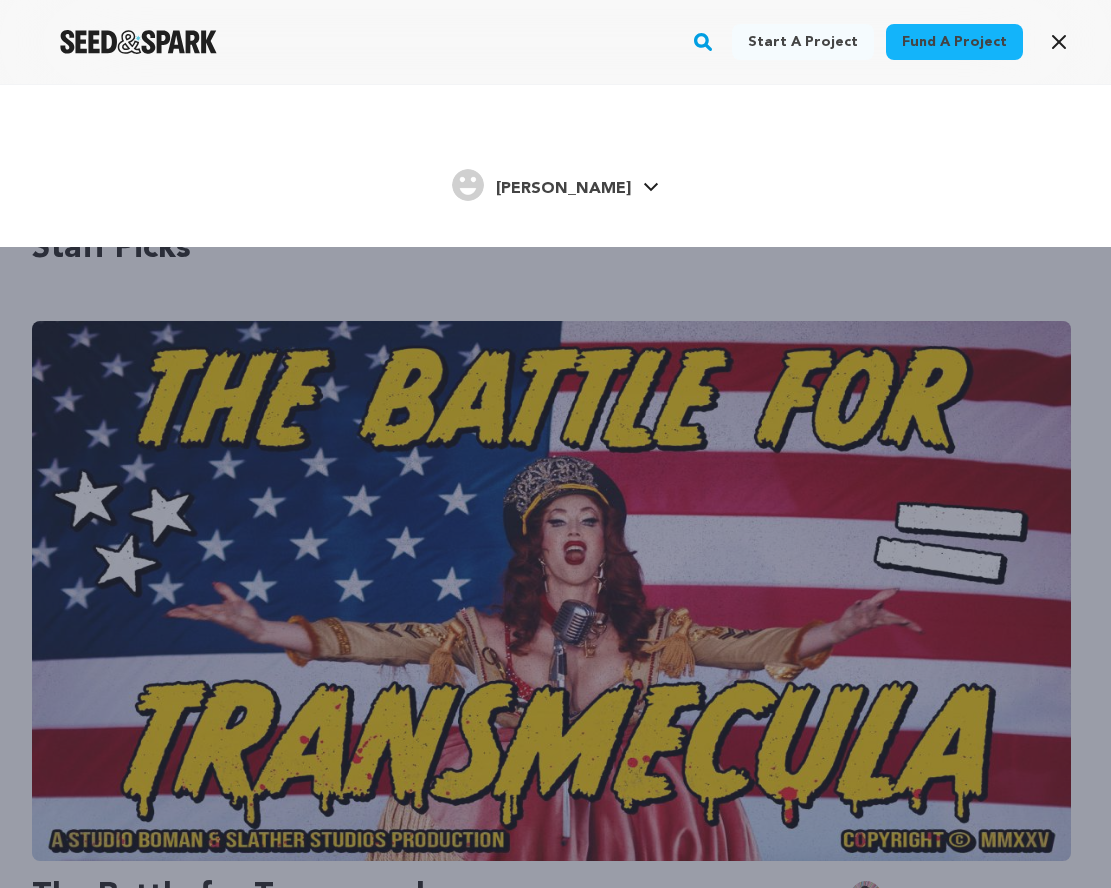 click 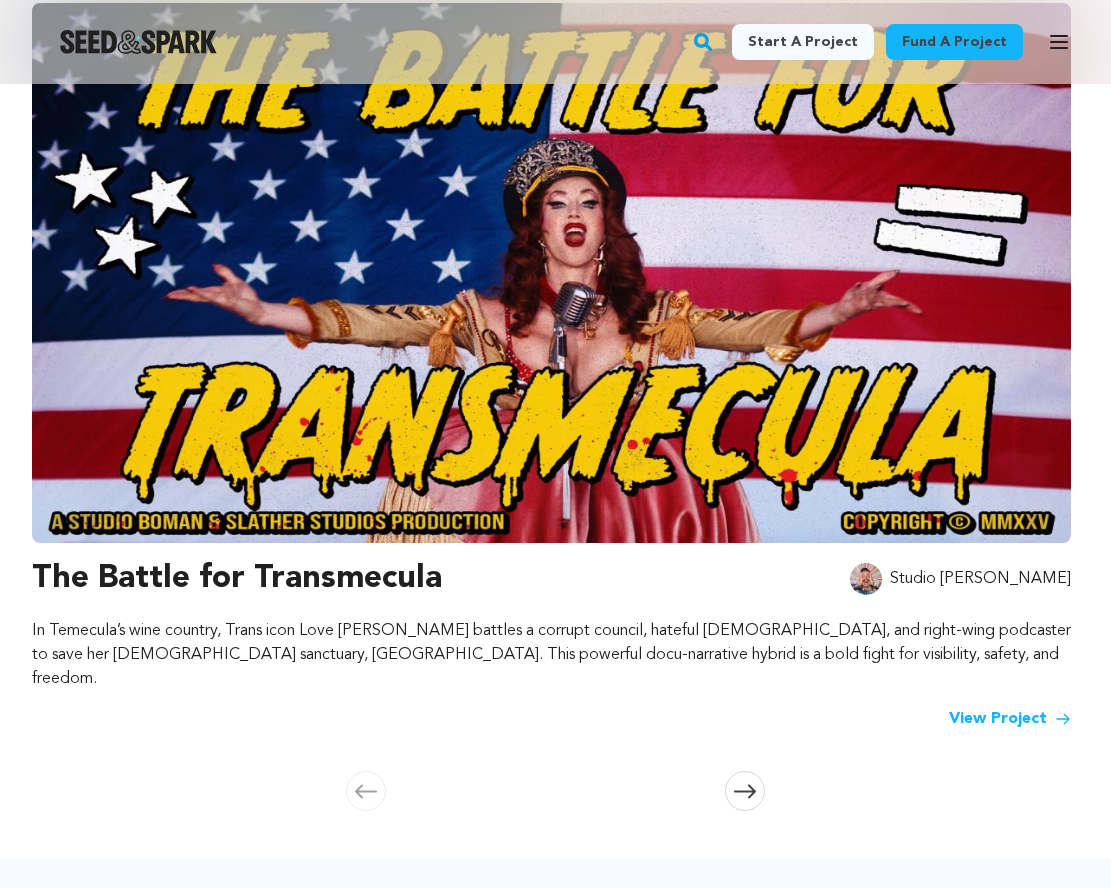 scroll, scrollTop: 59, scrollLeft: 0, axis: vertical 